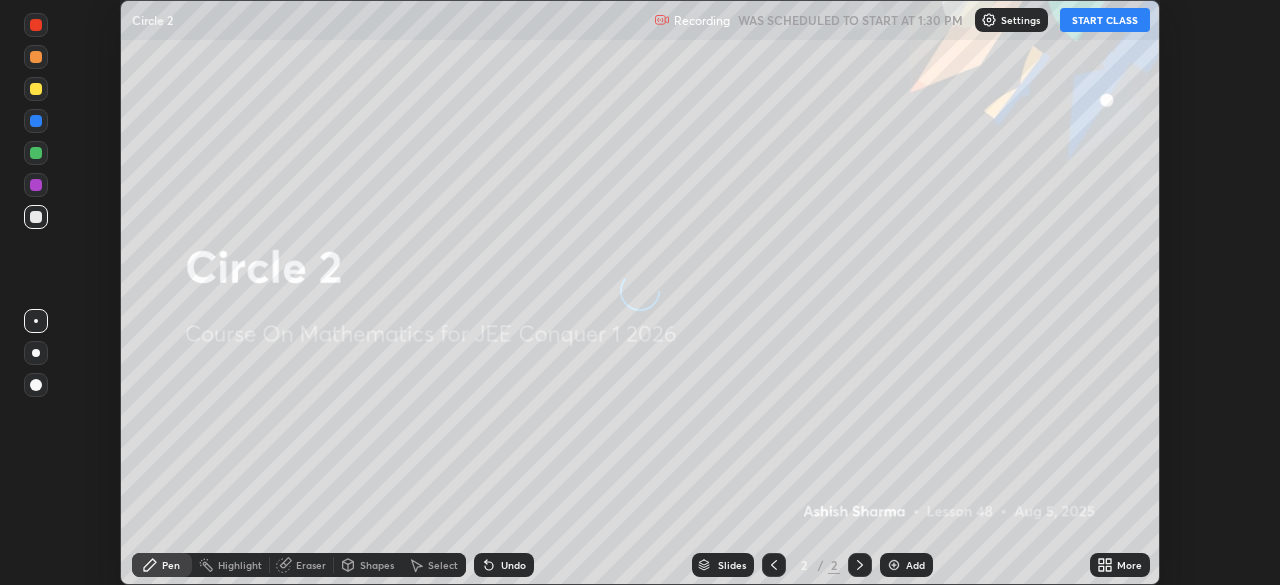 scroll, scrollTop: 0, scrollLeft: 0, axis: both 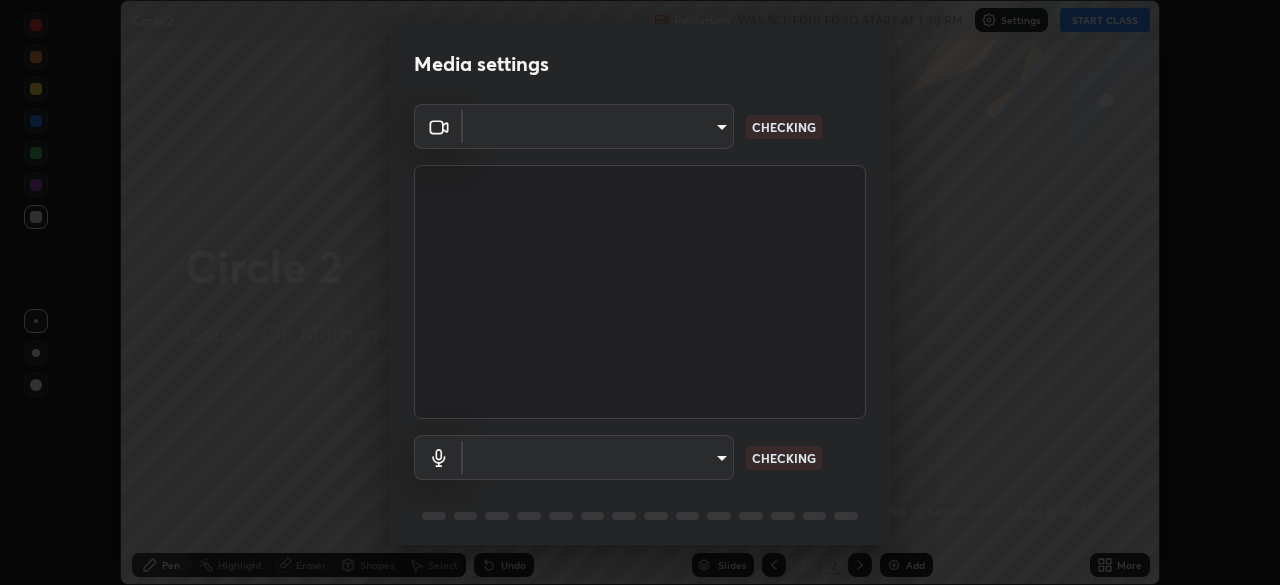 type on "14b787caa3234b54c591ffd1cb0d0a7c9d8495057a62f752d7397f13ea7eb8b5" 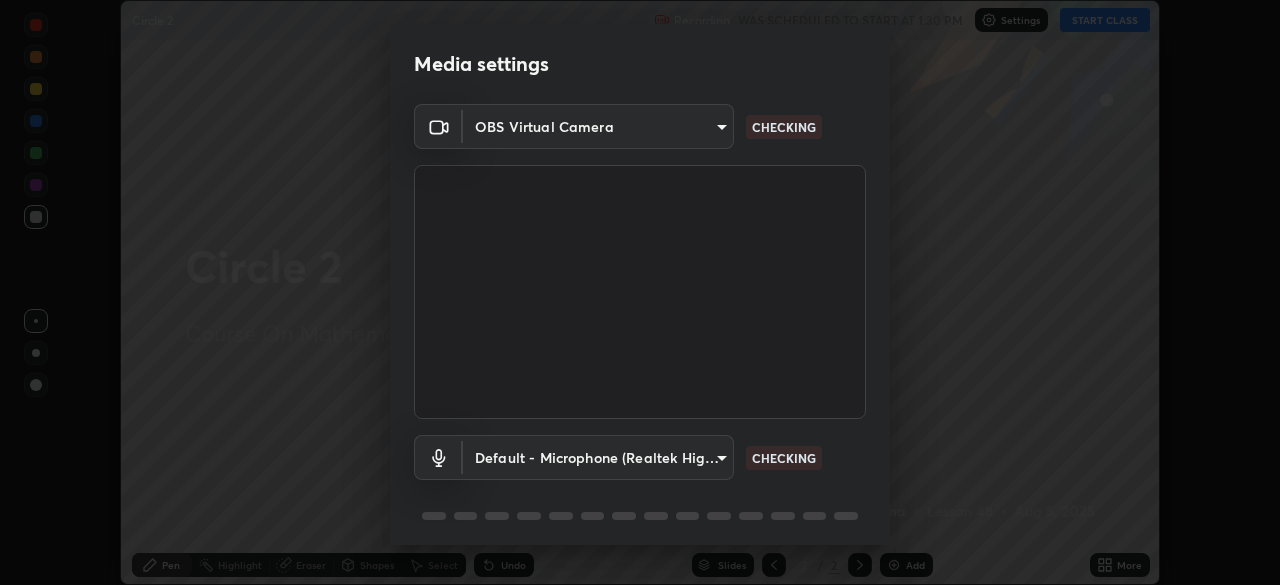 scroll, scrollTop: 71, scrollLeft: 0, axis: vertical 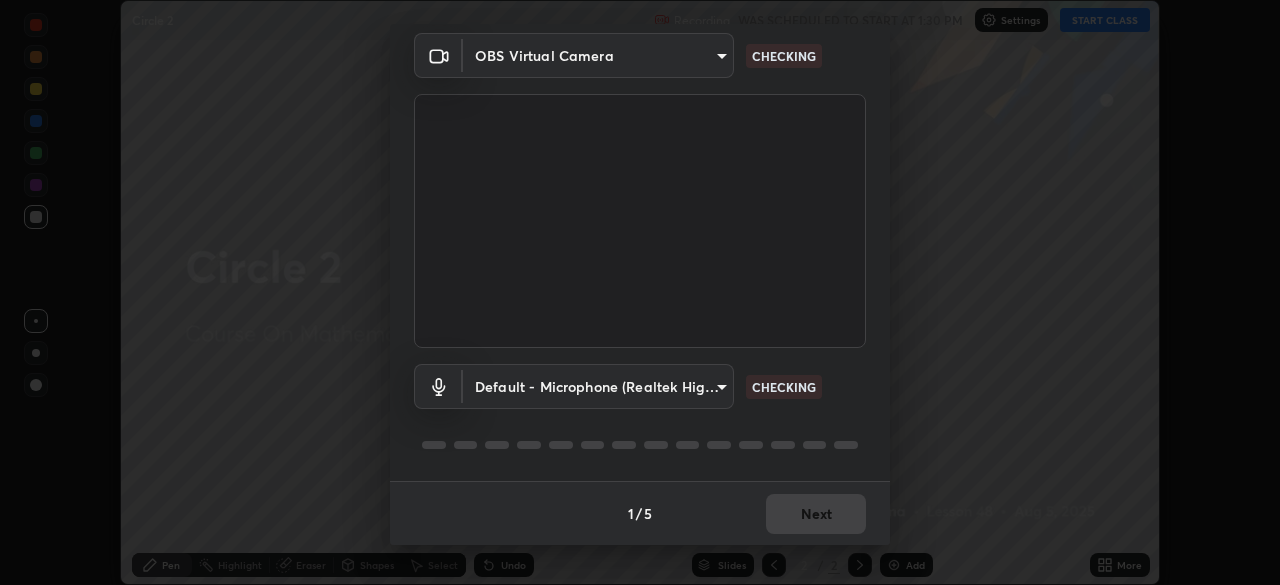 click on "Erase all Circle 2 Recording WAS SCHEDULED TO START AT  1:30 PM Settings START CLASS Setting up your live class Circle 2 • L48 of Course On Mathematics for JEE Conquer 1 2026 [FIRST] [LAST] Pen Highlight Eraser Shapes Select Undo Slides 2 / 2 Add More No doubts shared Encourage your learners to ask a doubt for better clarity Report an issue Reason for reporting Buffering Chat not working Audio - Video sync issue Educator video quality low ​ Attach an image Report Media settings OBS Virtual Camera 14b787caa3234b54c591ffd1cb0d0a7c9d8495057a62f752d7397f13ea7eb8b5 CHECKING Default - Microphone (Realtek High Definition Audio) default CHECKING 1 / 5 Next" at bounding box center [640, 292] 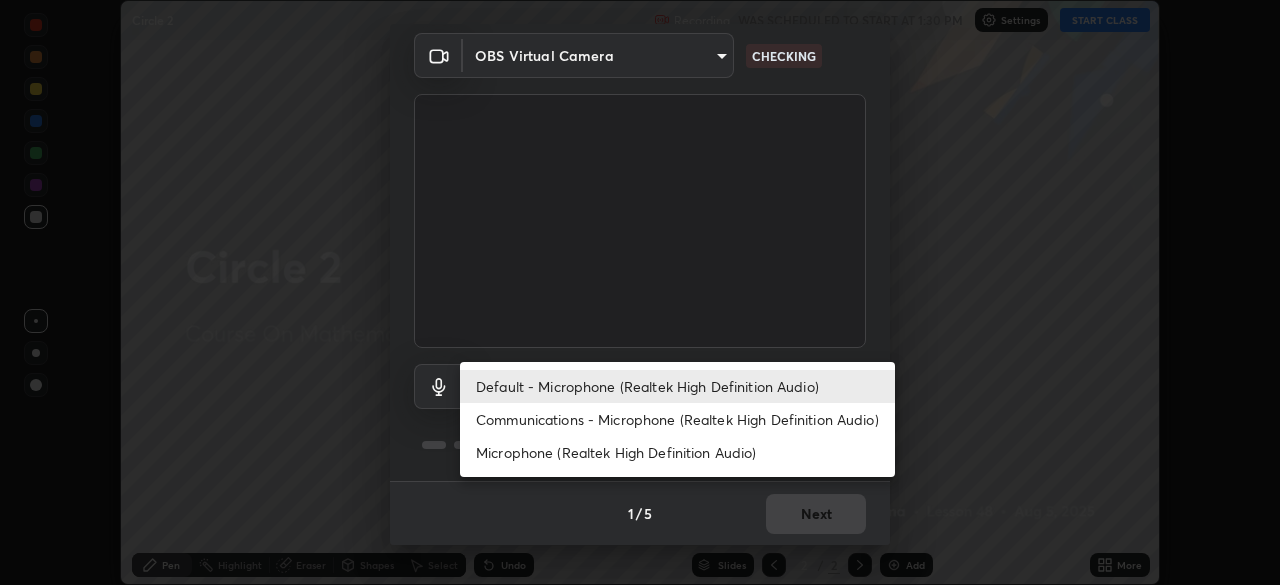 click on "Communications - Microphone (Realtek High Definition Audio)" at bounding box center [677, 419] 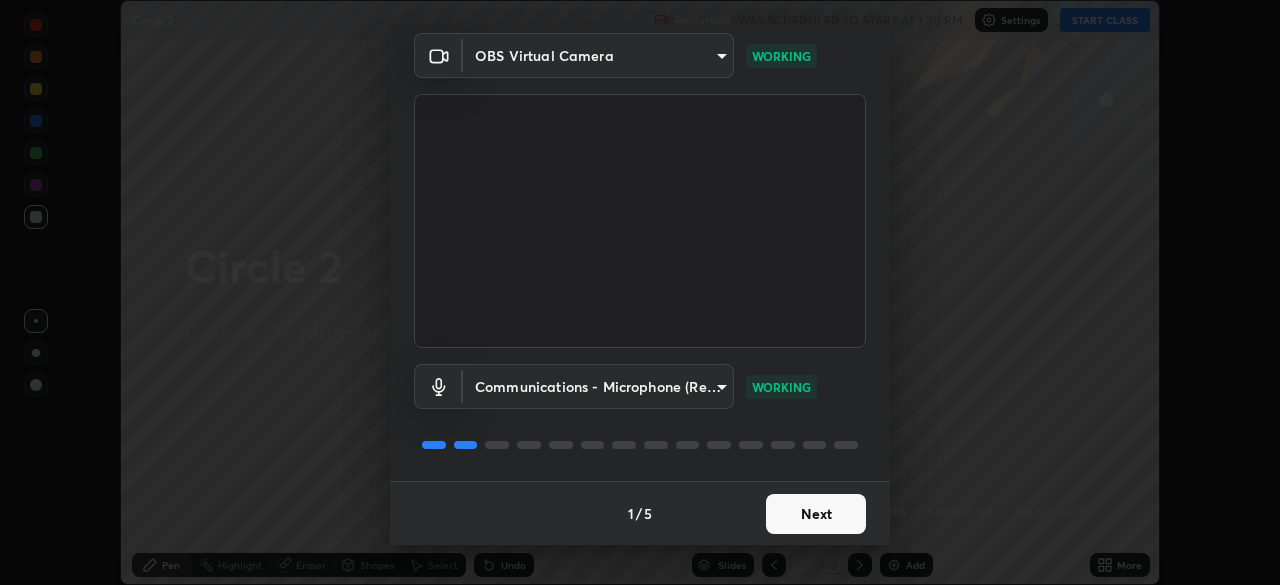 click on "Next" at bounding box center (816, 514) 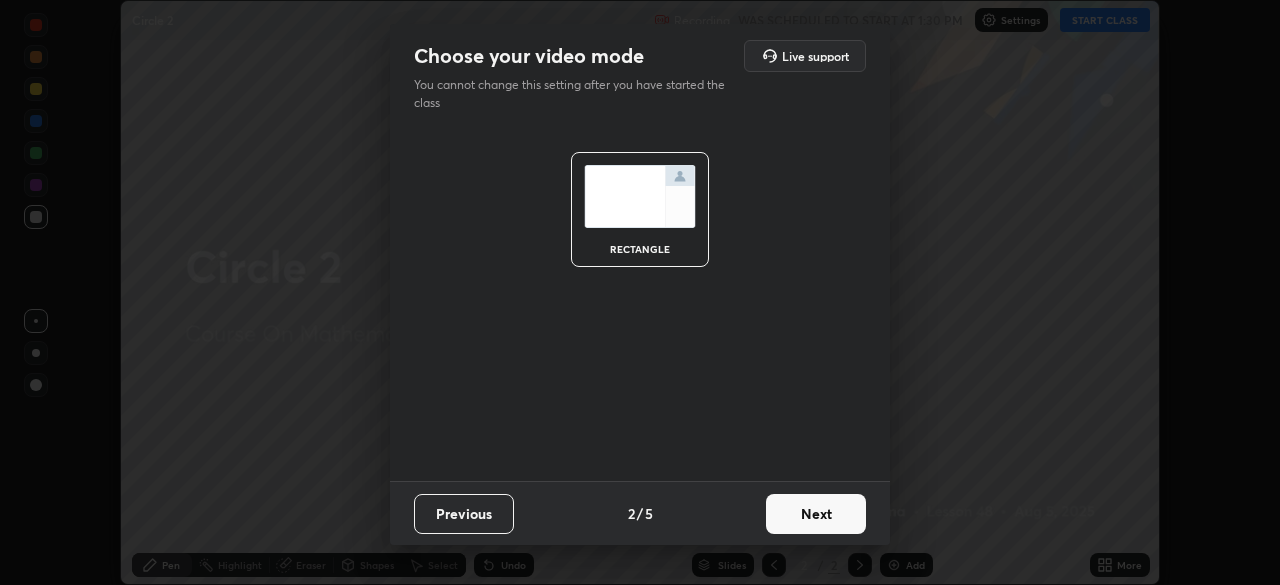 scroll, scrollTop: 0, scrollLeft: 0, axis: both 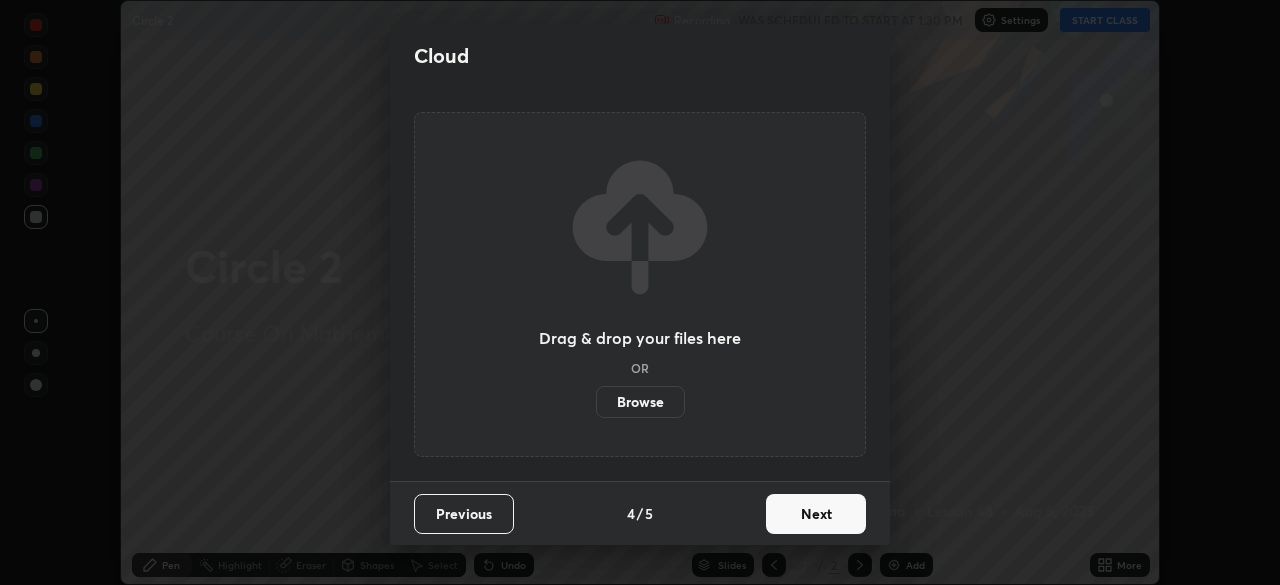 click on "Next" at bounding box center (816, 514) 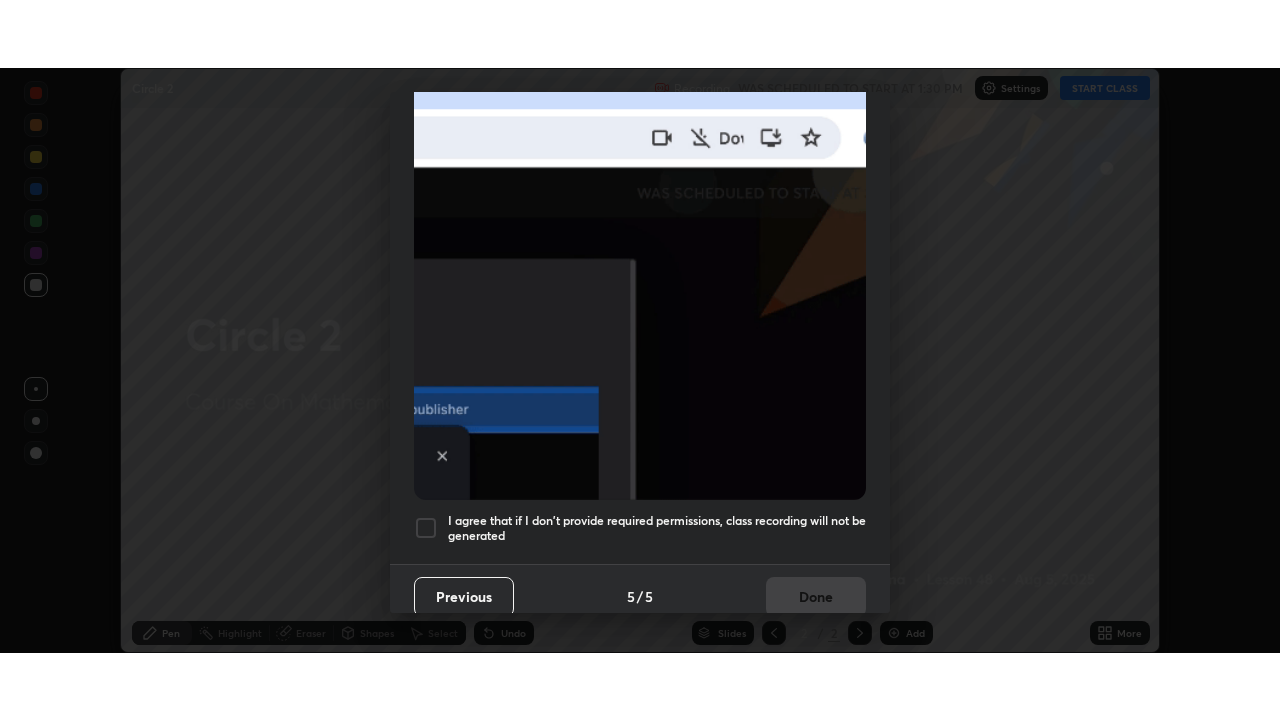 scroll, scrollTop: 479, scrollLeft: 0, axis: vertical 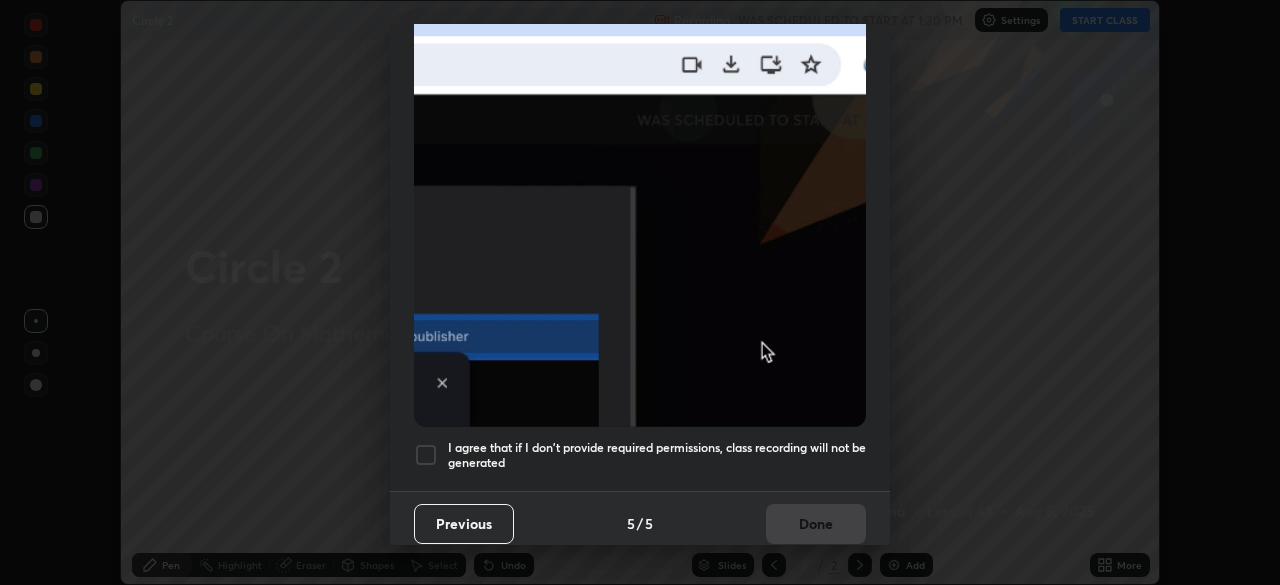 click on "I agree that if I don't provide required permissions, class recording will not be generated" at bounding box center (657, 455) 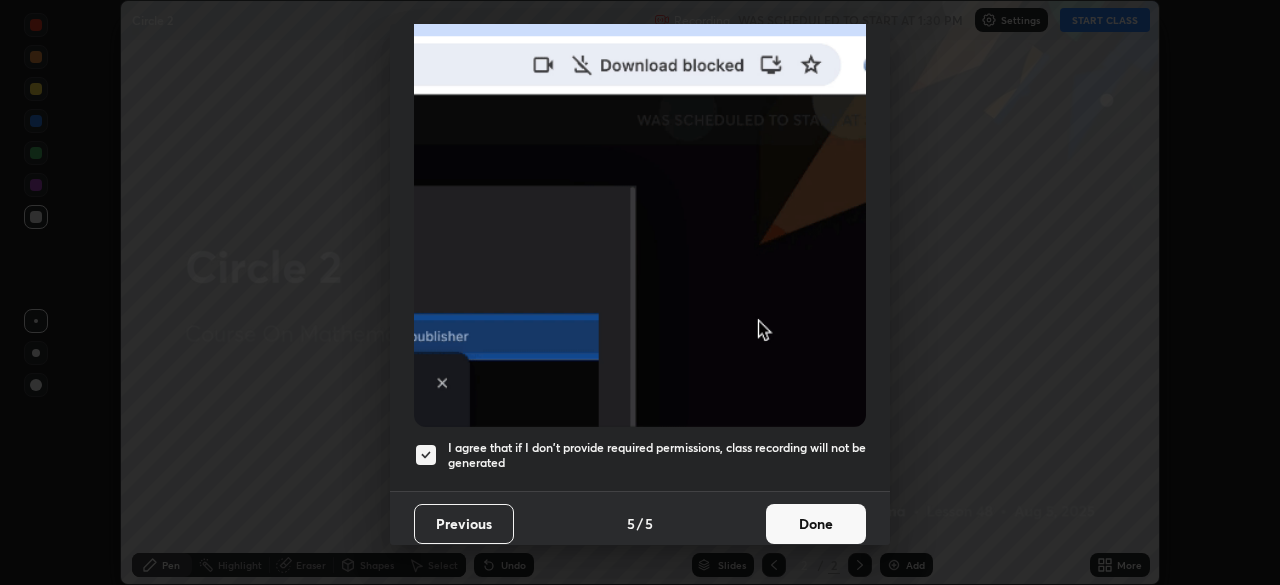 click on "Done" at bounding box center (816, 524) 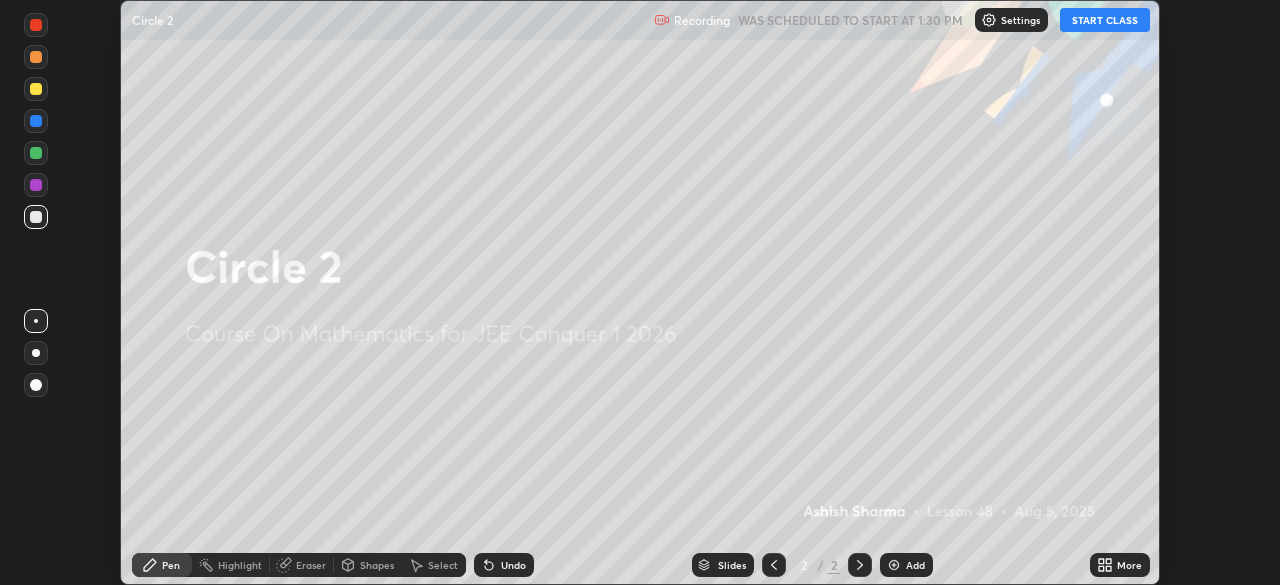 click 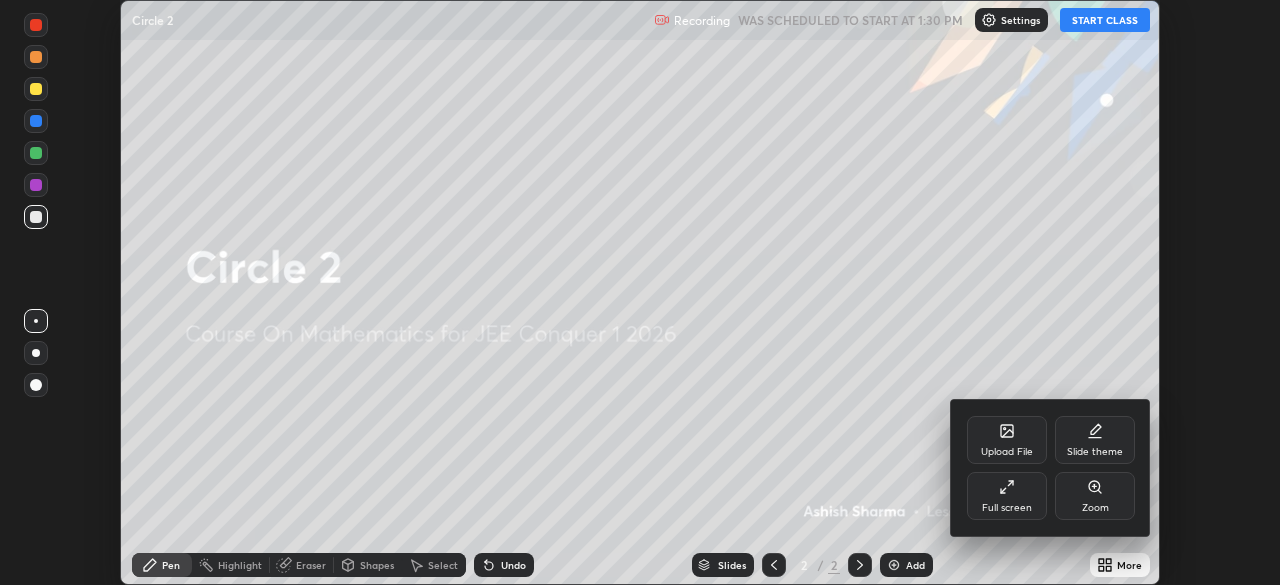 click on "Full screen" at bounding box center [1007, 496] 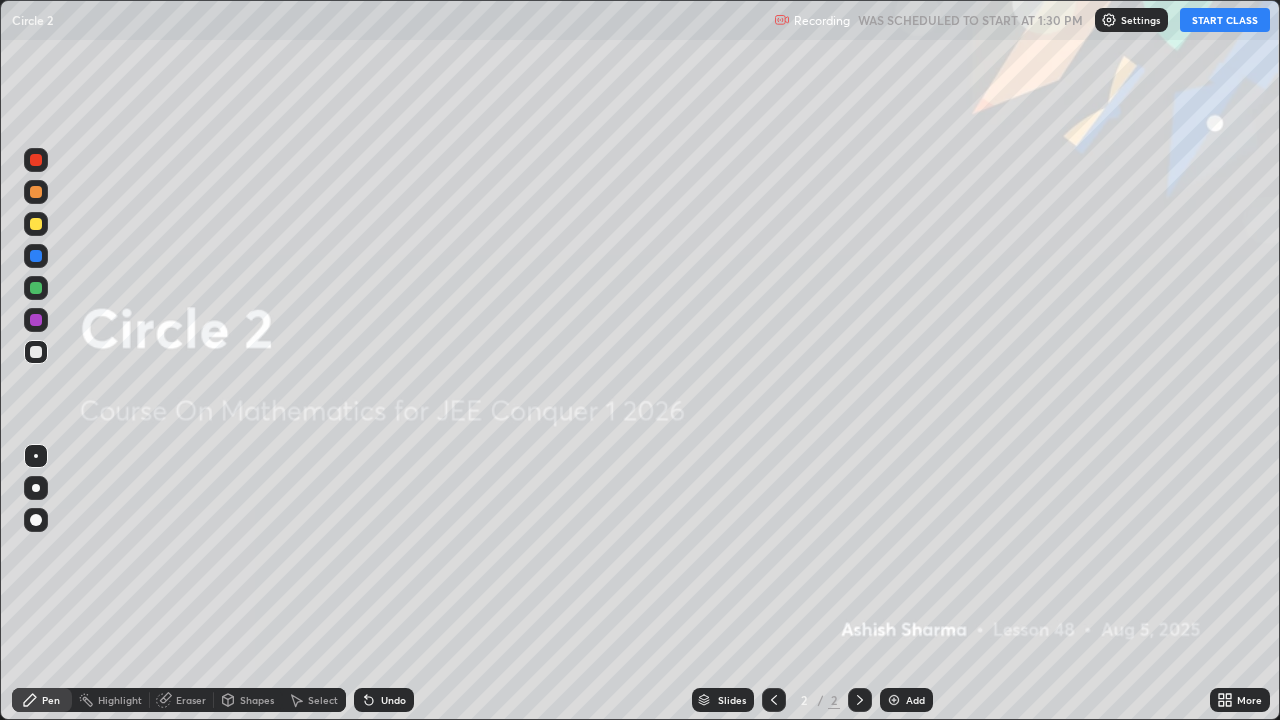 scroll, scrollTop: 99280, scrollLeft: 98720, axis: both 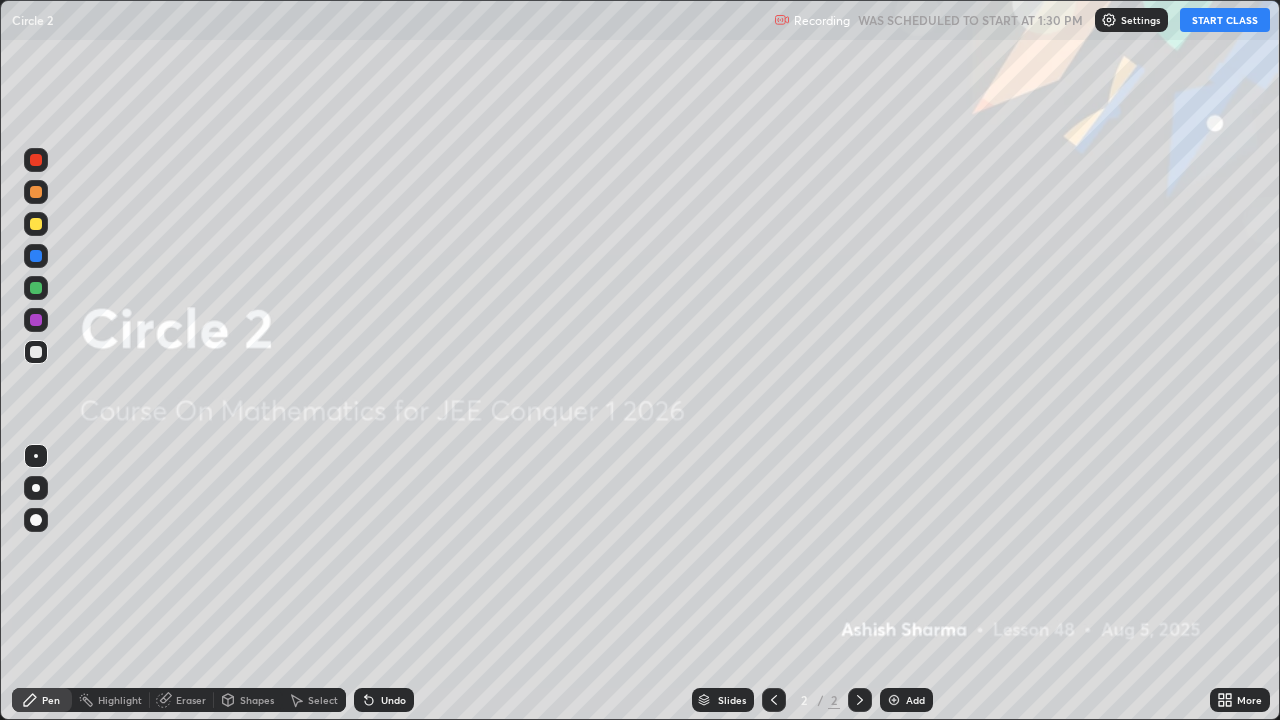 click on "START CLASS" at bounding box center (1225, 20) 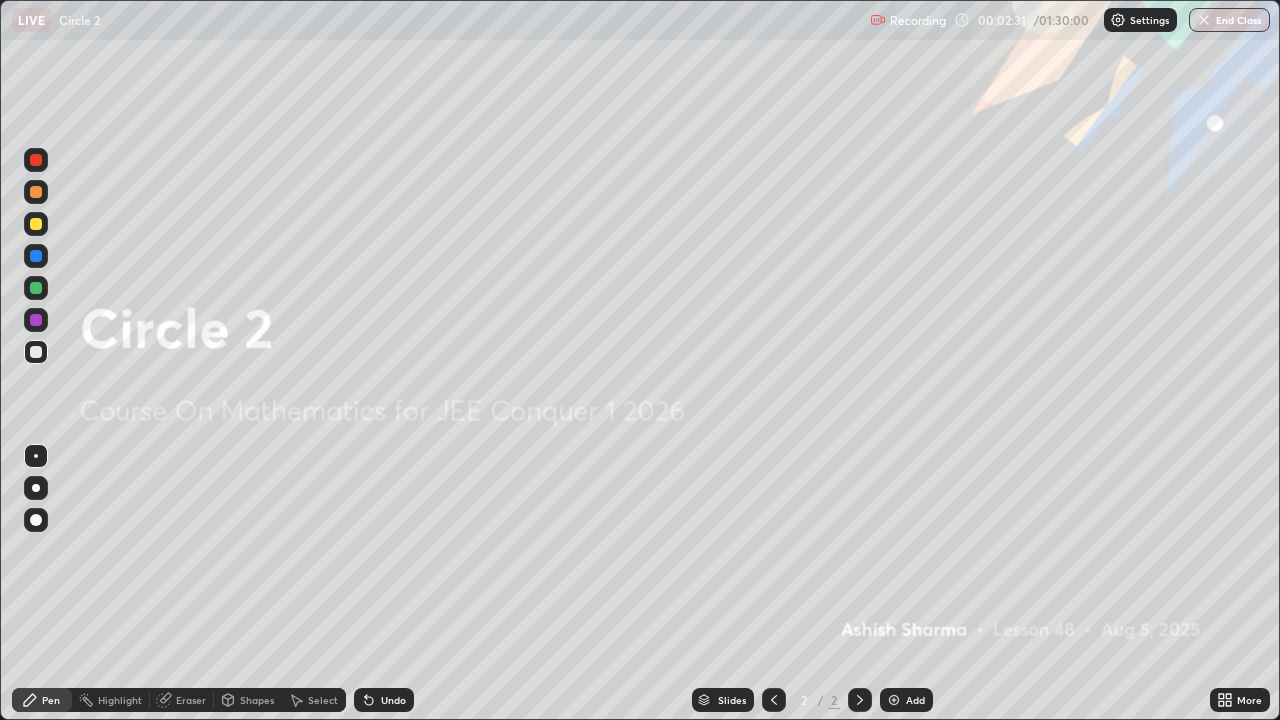 click at bounding box center [894, 700] 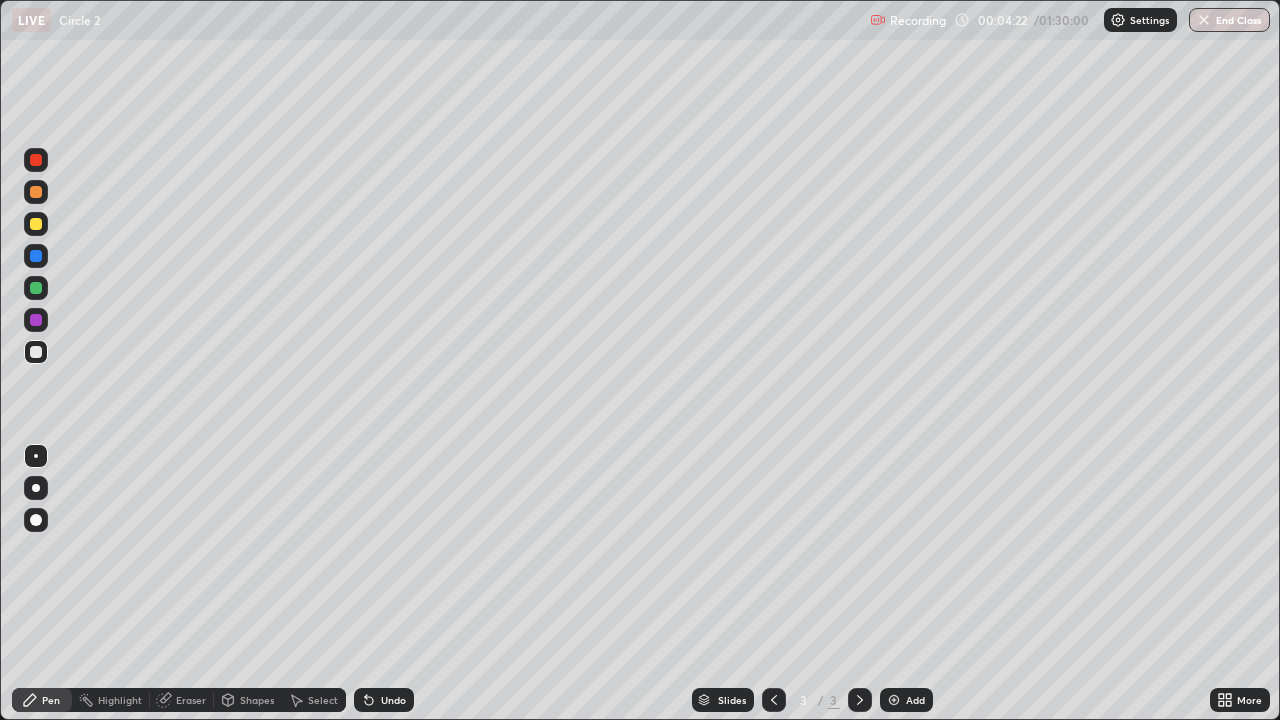 click at bounding box center (36, 352) 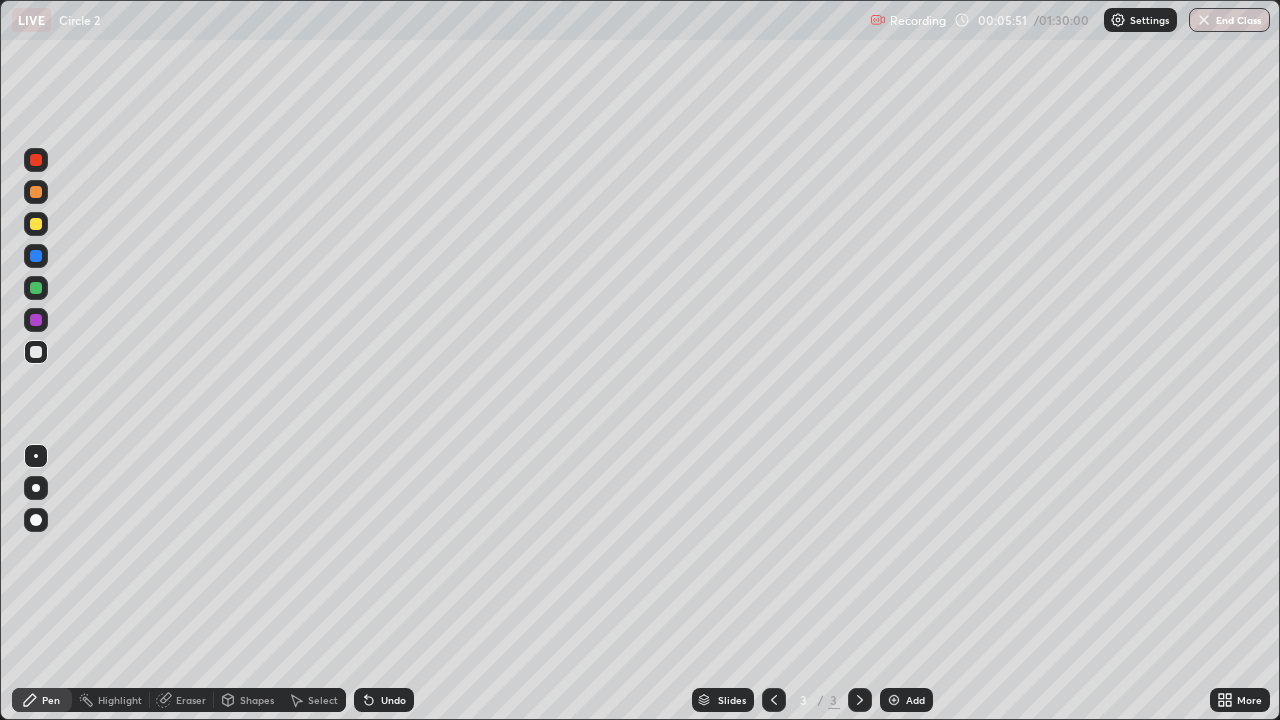 click at bounding box center [36, 288] 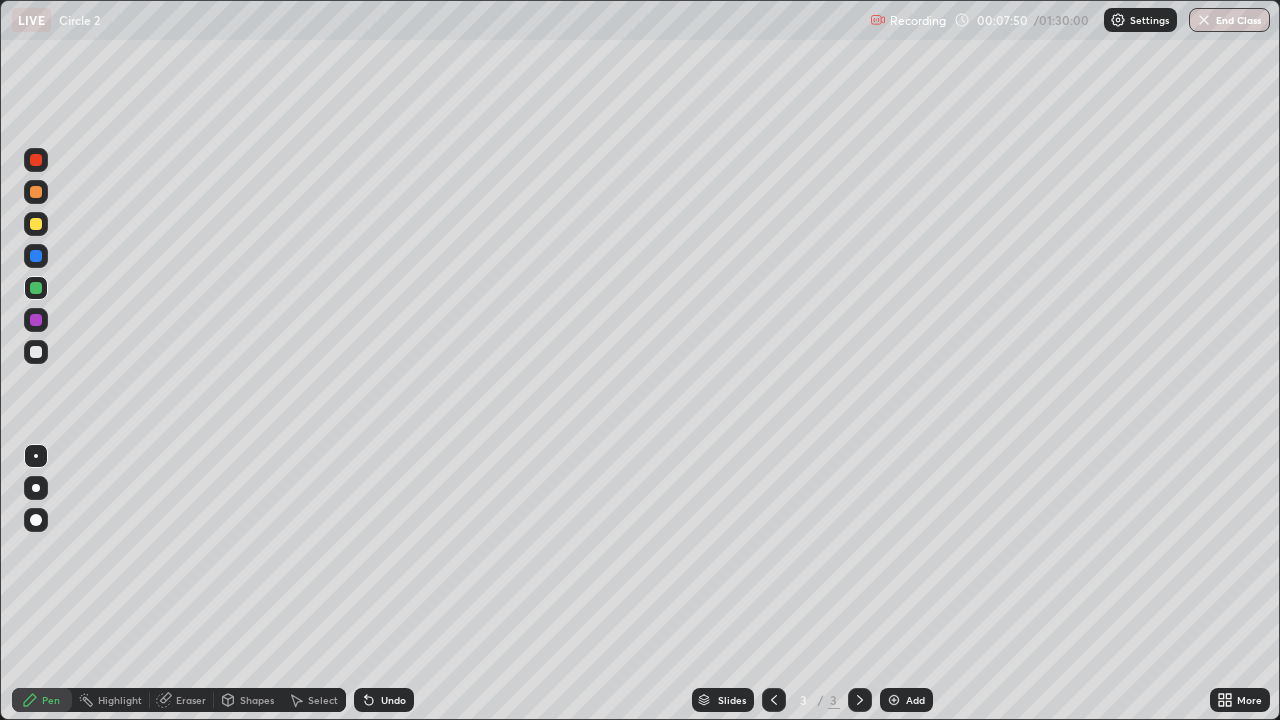click at bounding box center (36, 352) 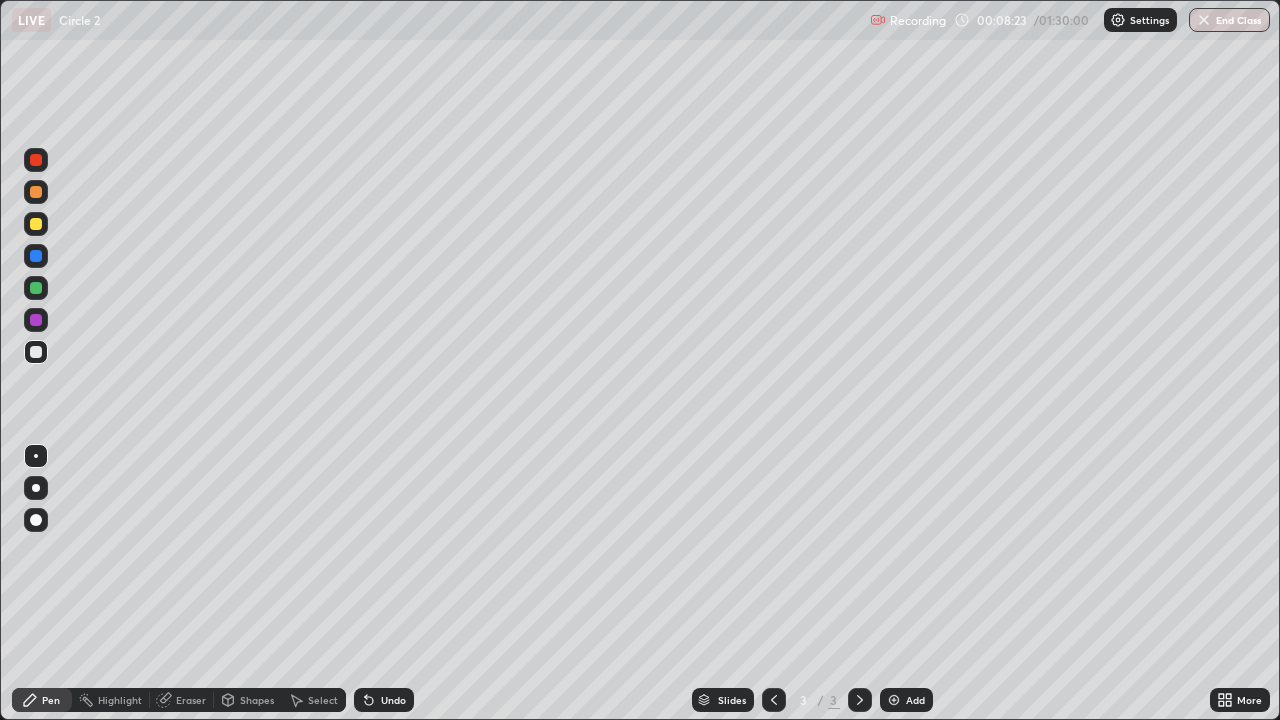 click on "Eraser" at bounding box center (182, 700) 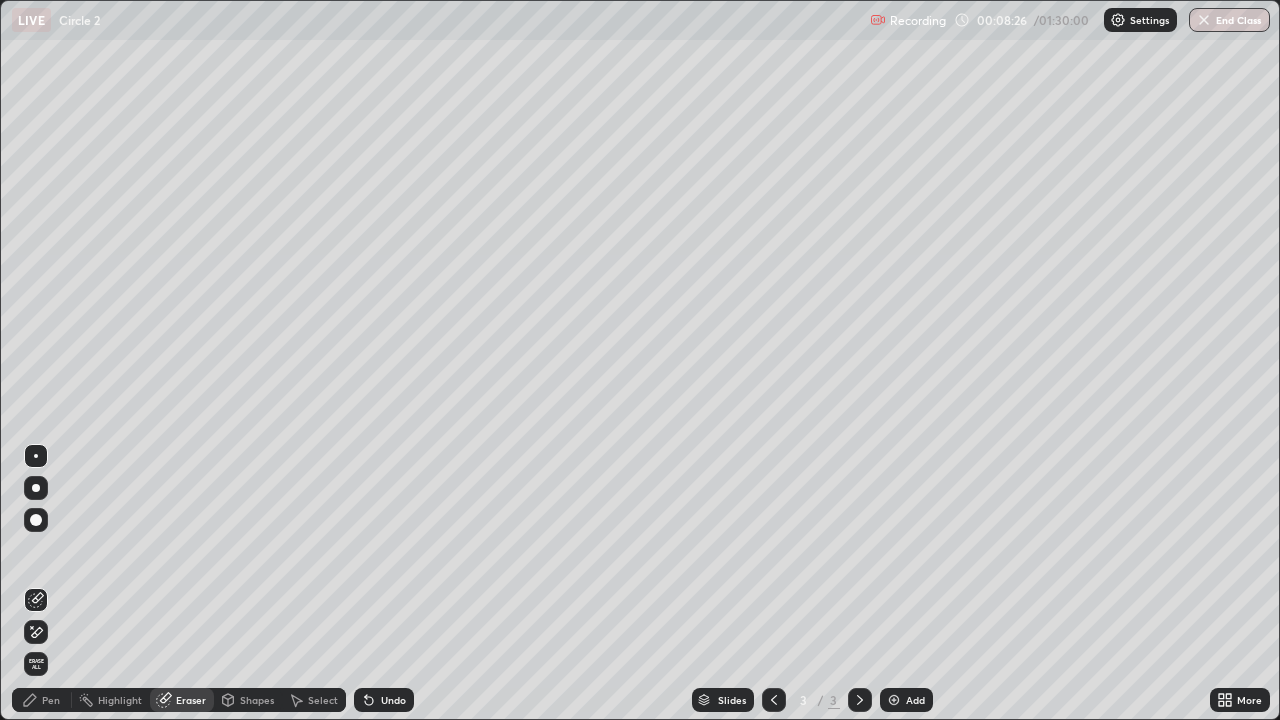 click on "Pen" at bounding box center [51, 700] 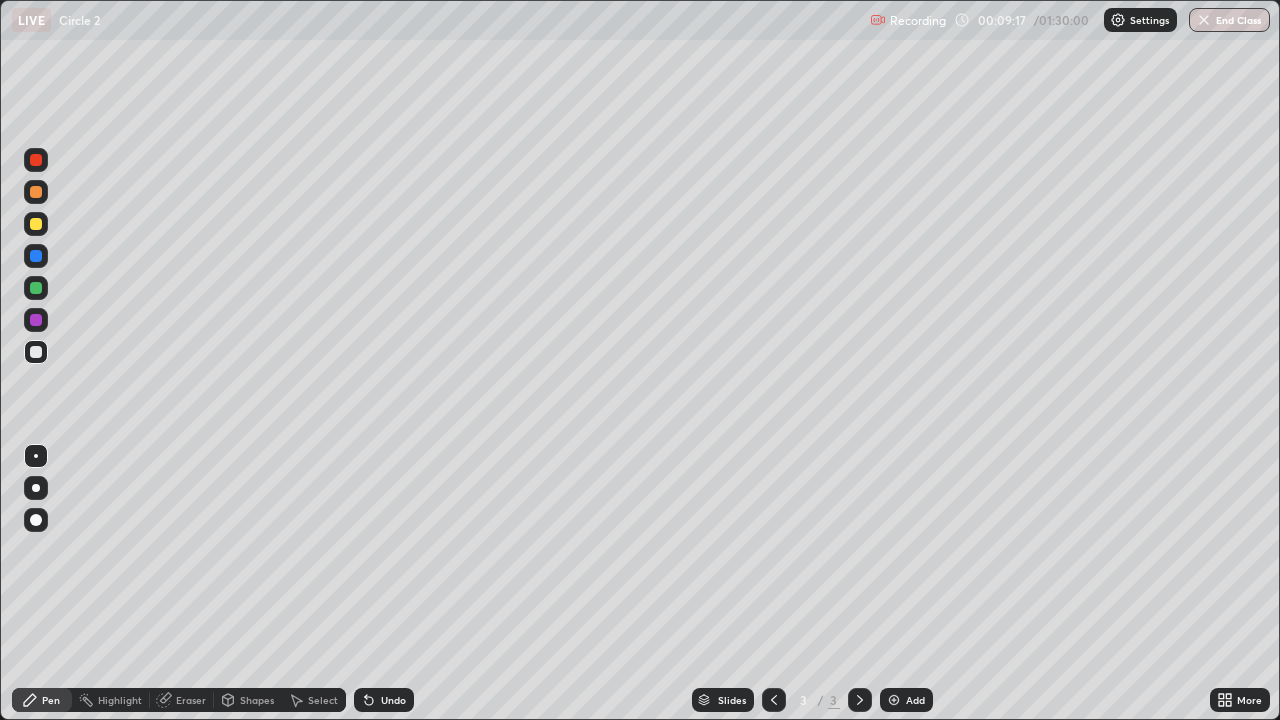 click at bounding box center (36, 288) 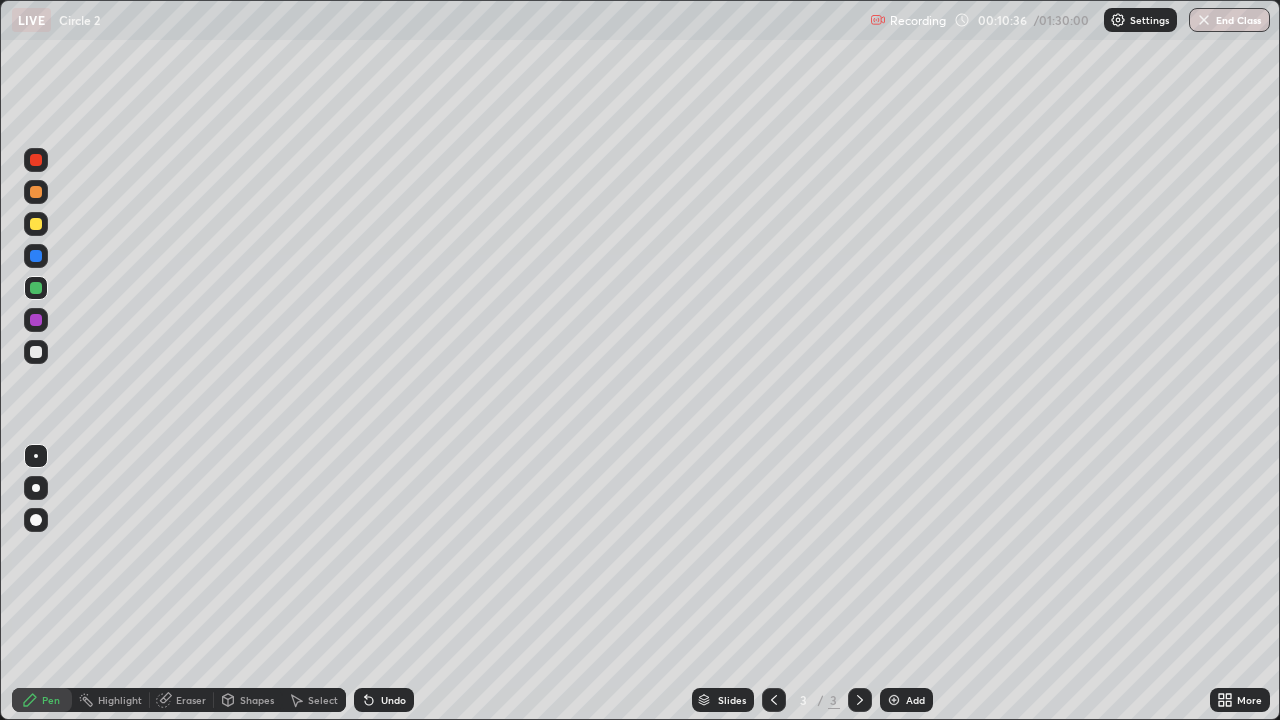 click on "Add" at bounding box center [915, 700] 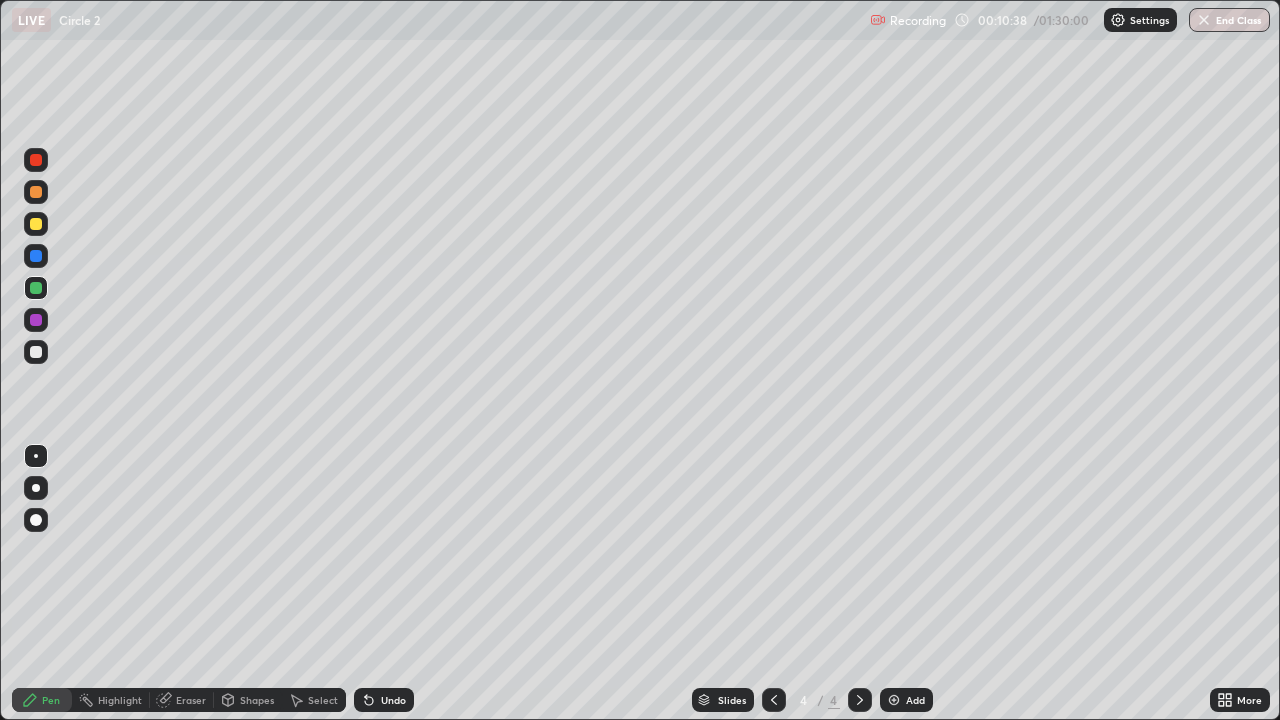 click at bounding box center (36, 352) 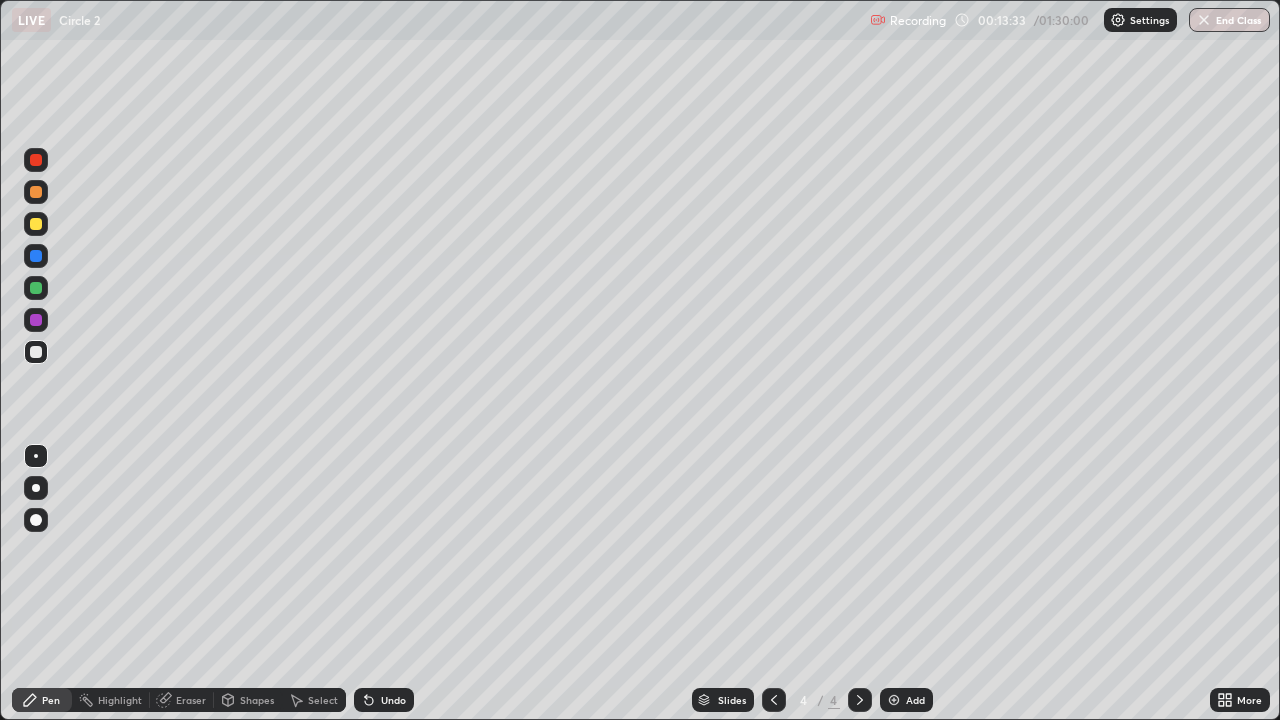 click on "Undo" at bounding box center (393, 700) 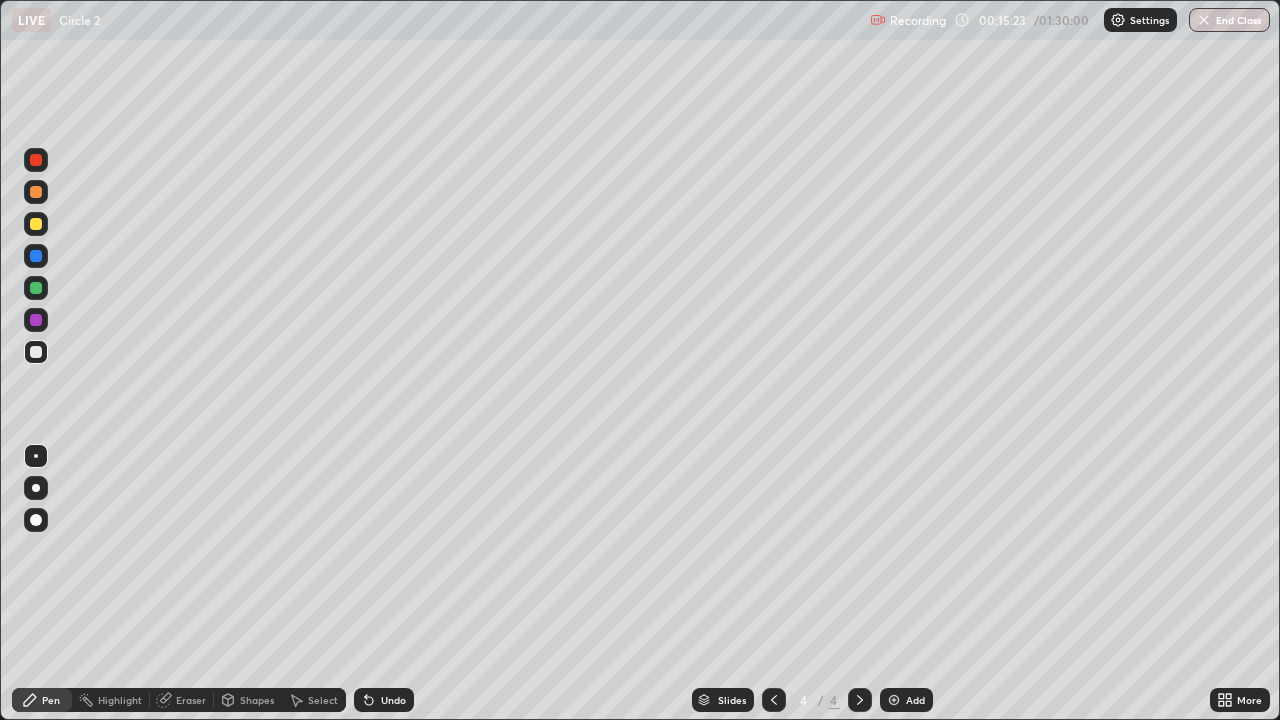 click on "Eraser" at bounding box center (191, 700) 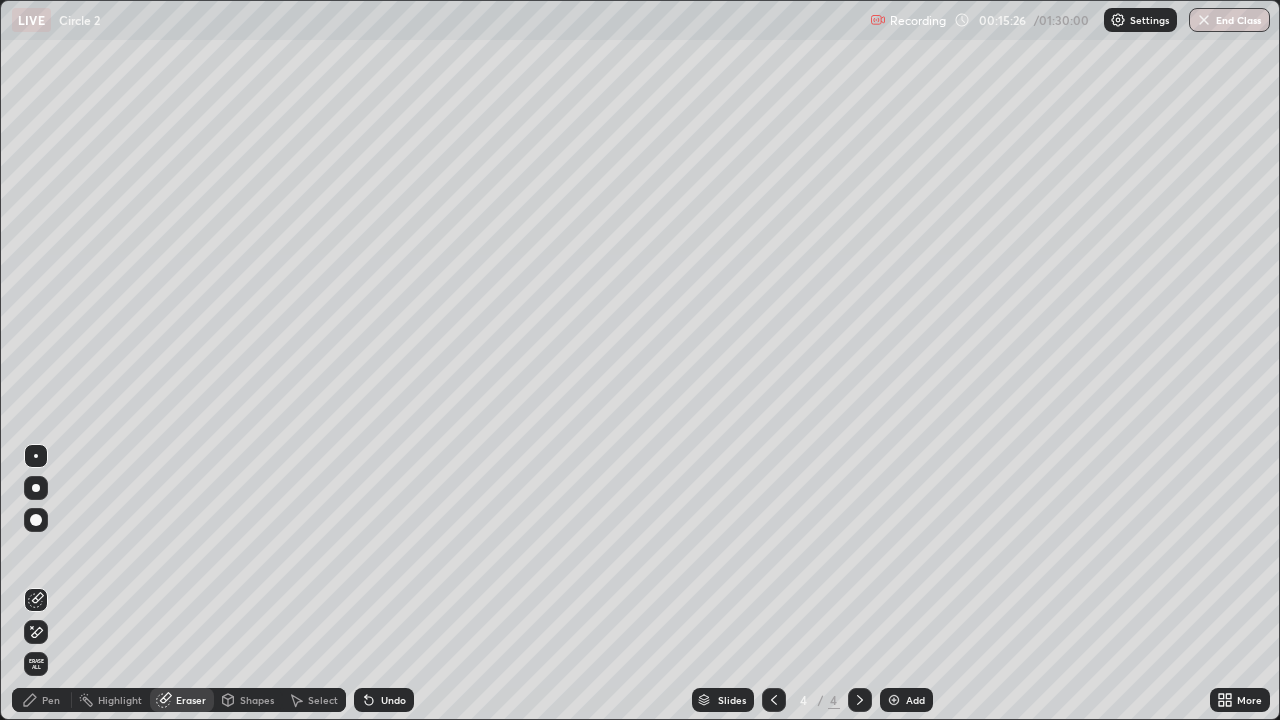 click on "Pen" at bounding box center (51, 700) 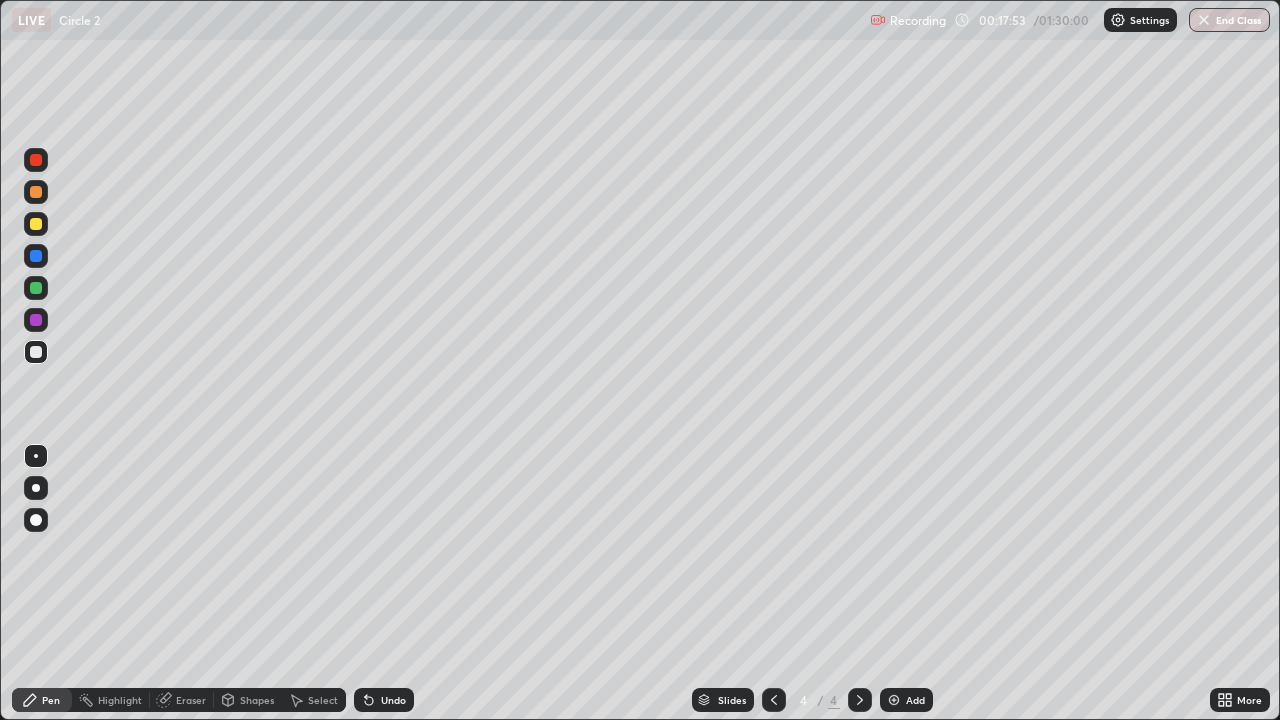 click on "Undo" at bounding box center (393, 700) 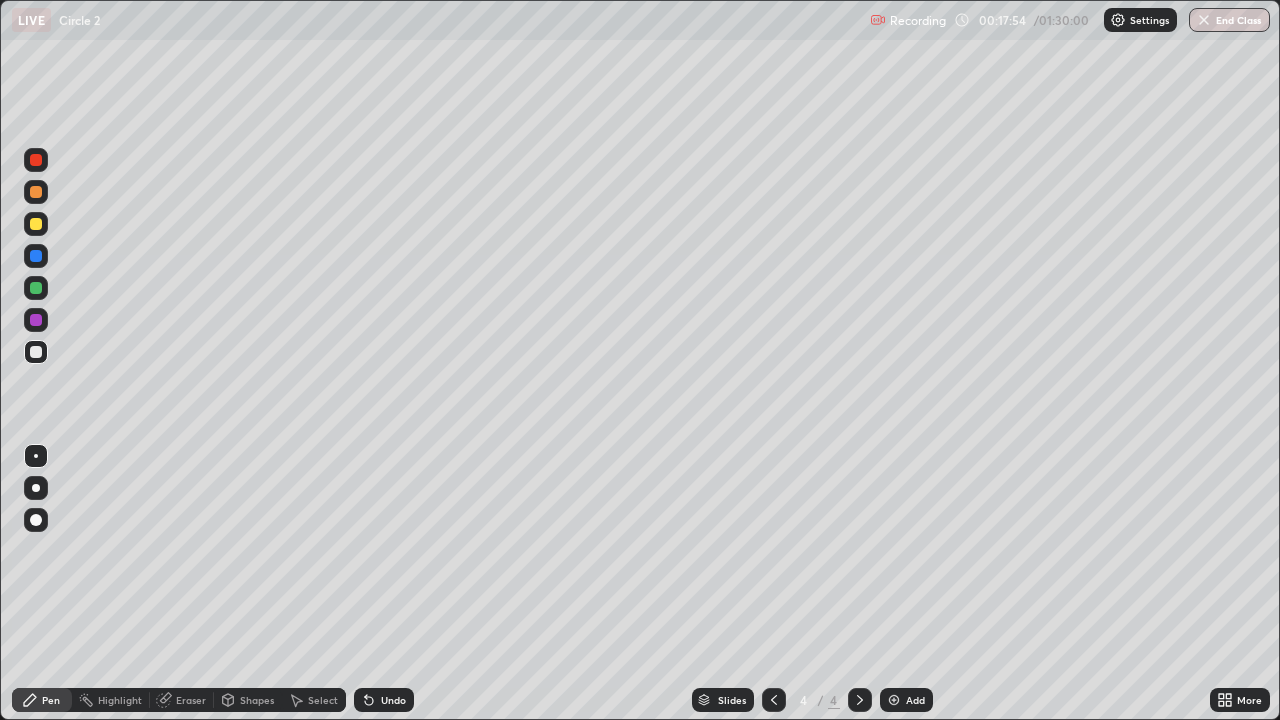 click on "Undo" at bounding box center [393, 700] 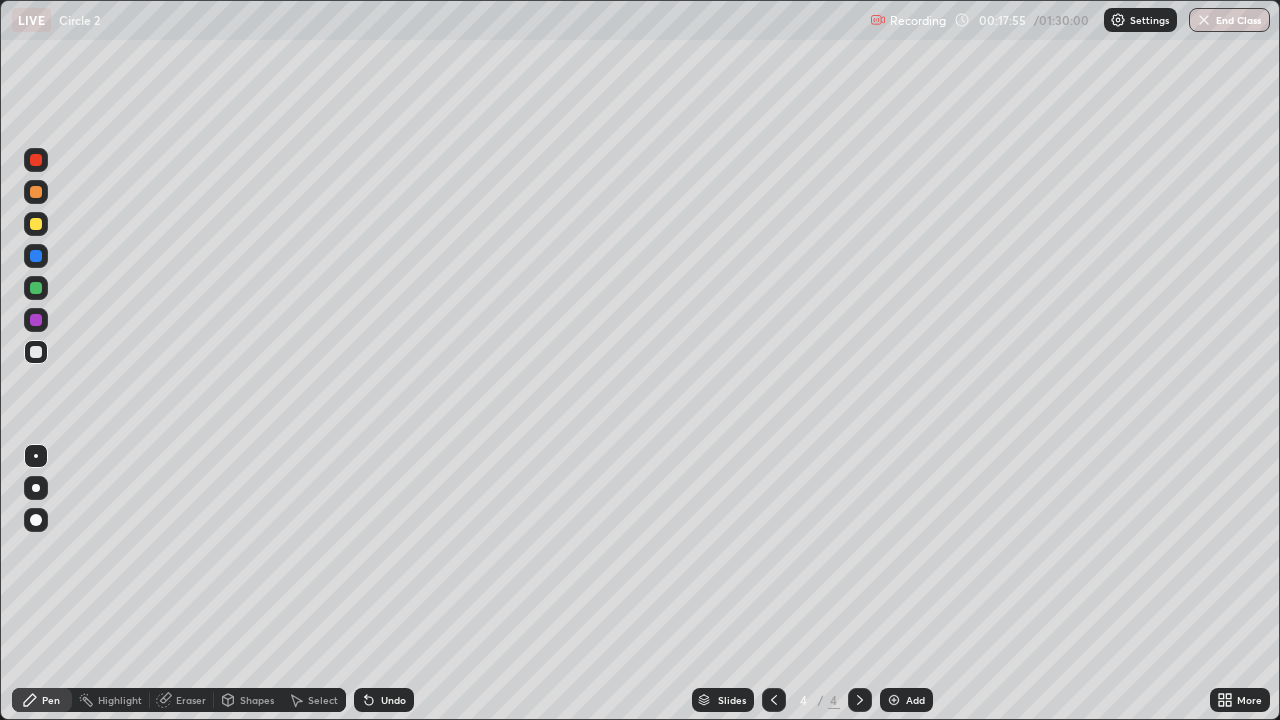 click on "Undo" at bounding box center [393, 700] 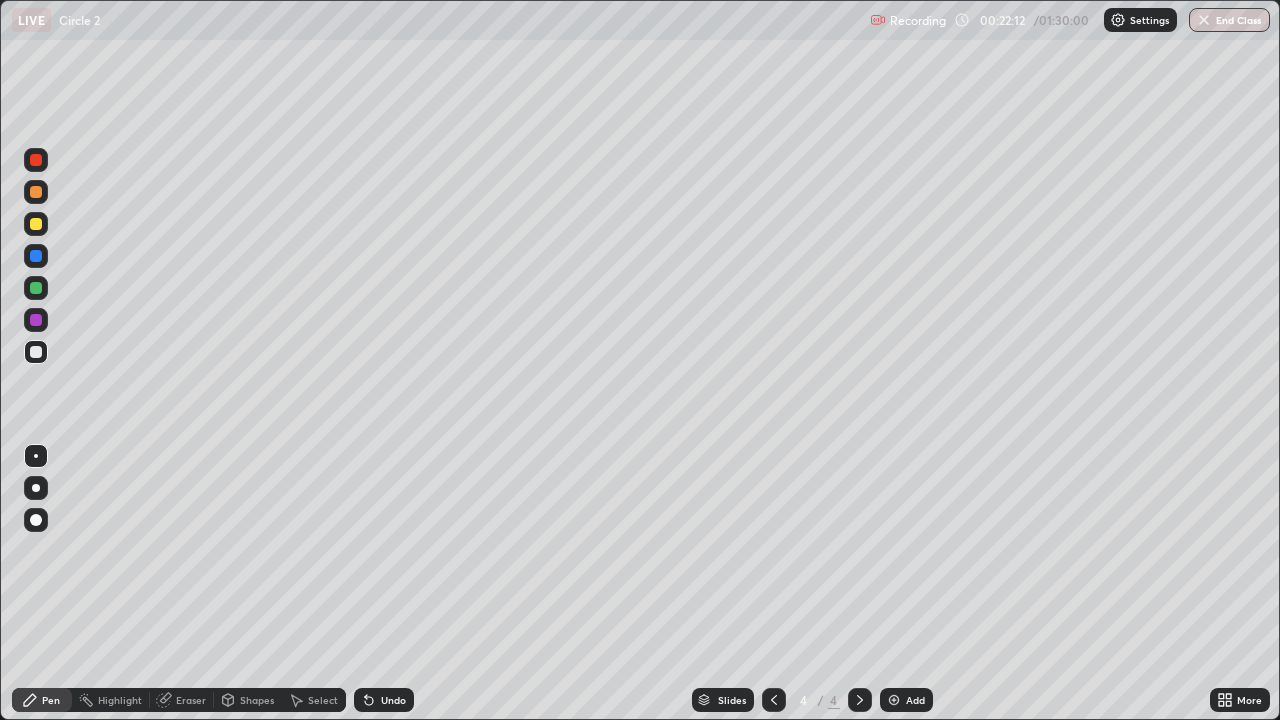 click on "Add" at bounding box center [915, 700] 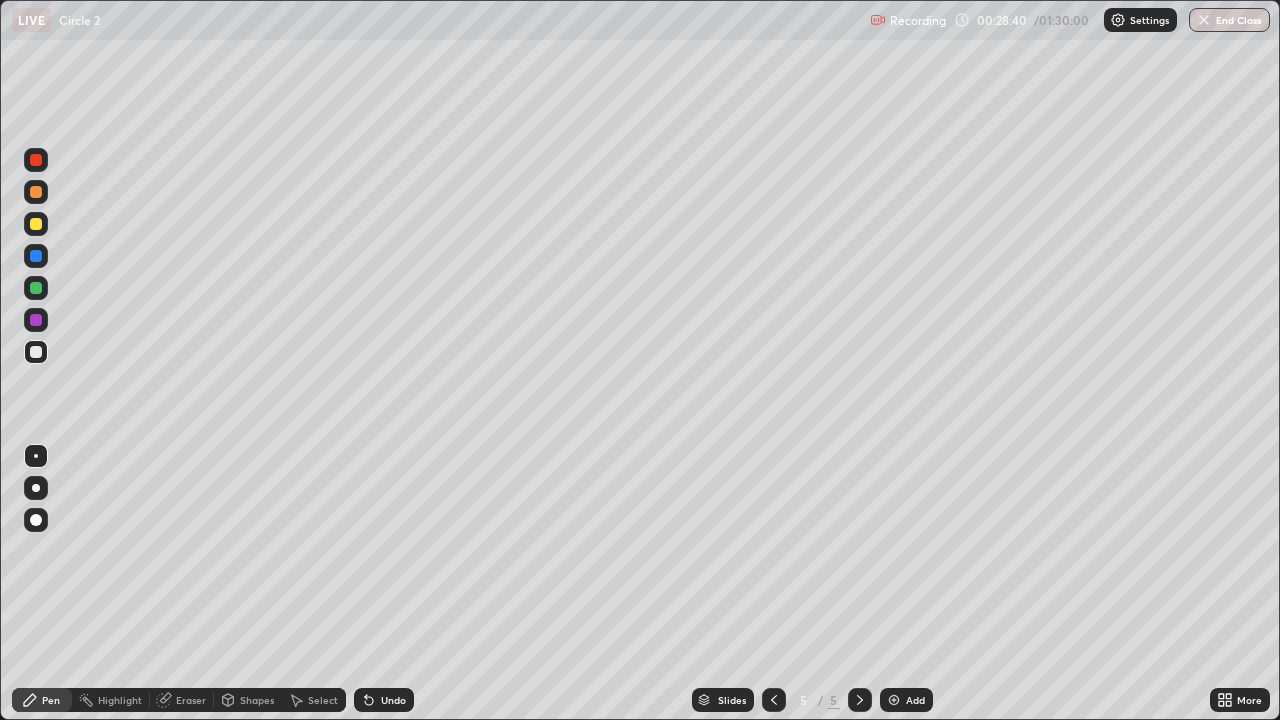 click on "Undo" at bounding box center (384, 700) 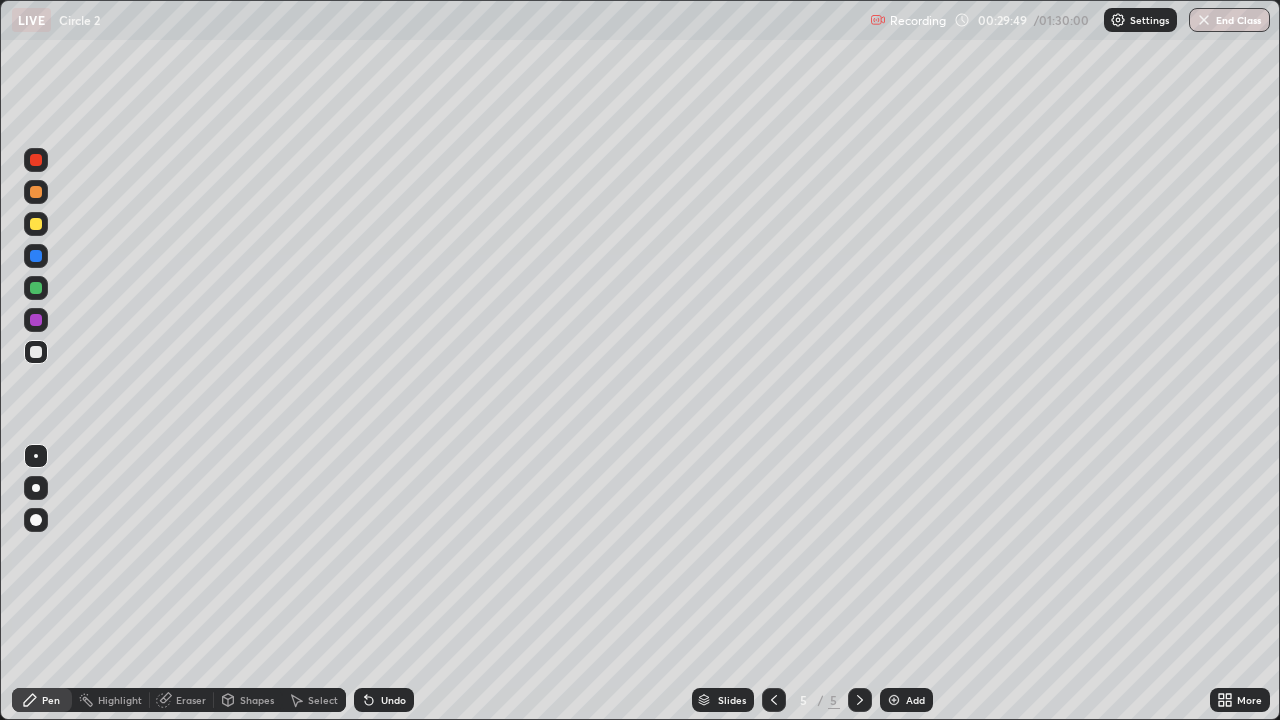 click at bounding box center (36, 288) 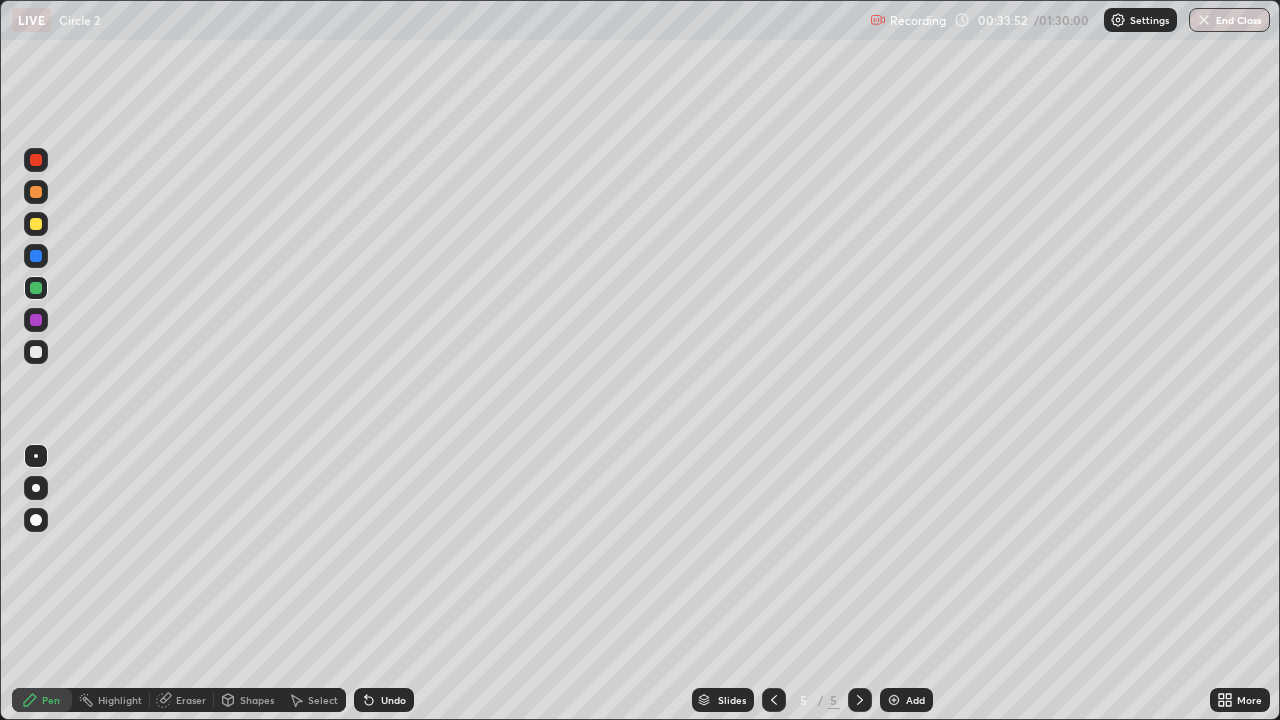 click on "Add" at bounding box center [915, 700] 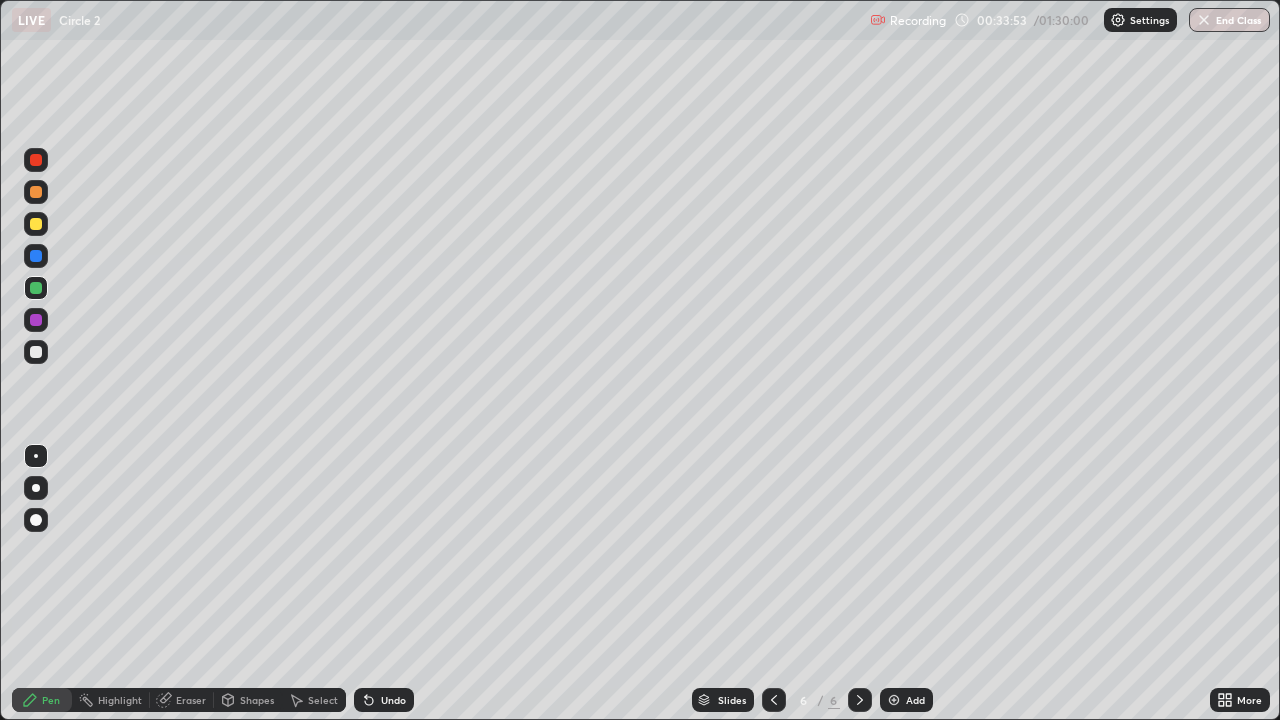 click at bounding box center [36, 352] 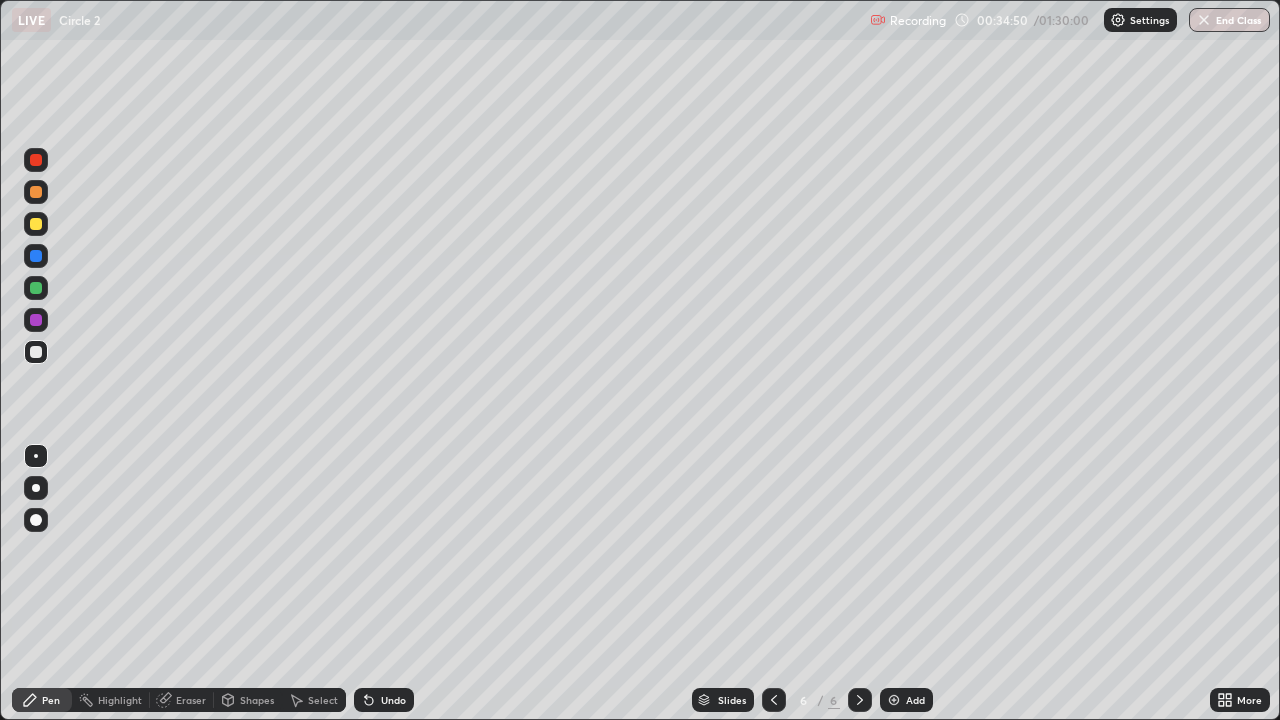 click on "Undo" at bounding box center (393, 700) 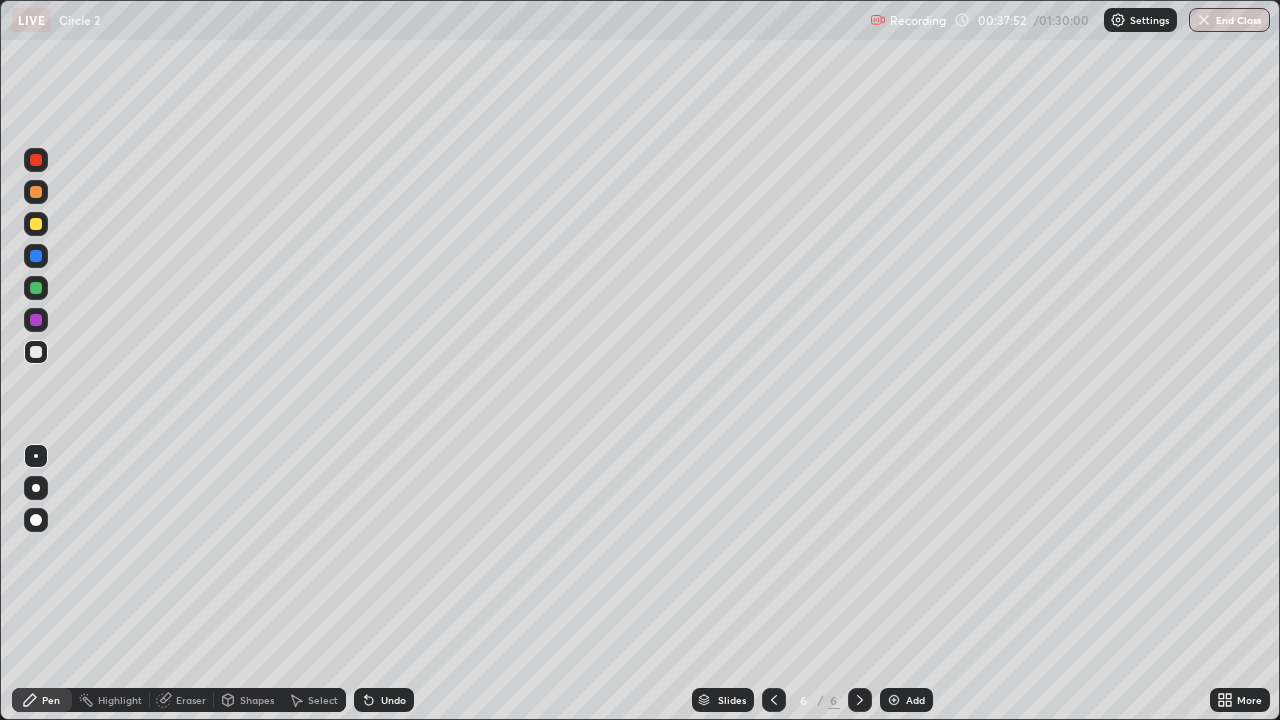 click at bounding box center [894, 700] 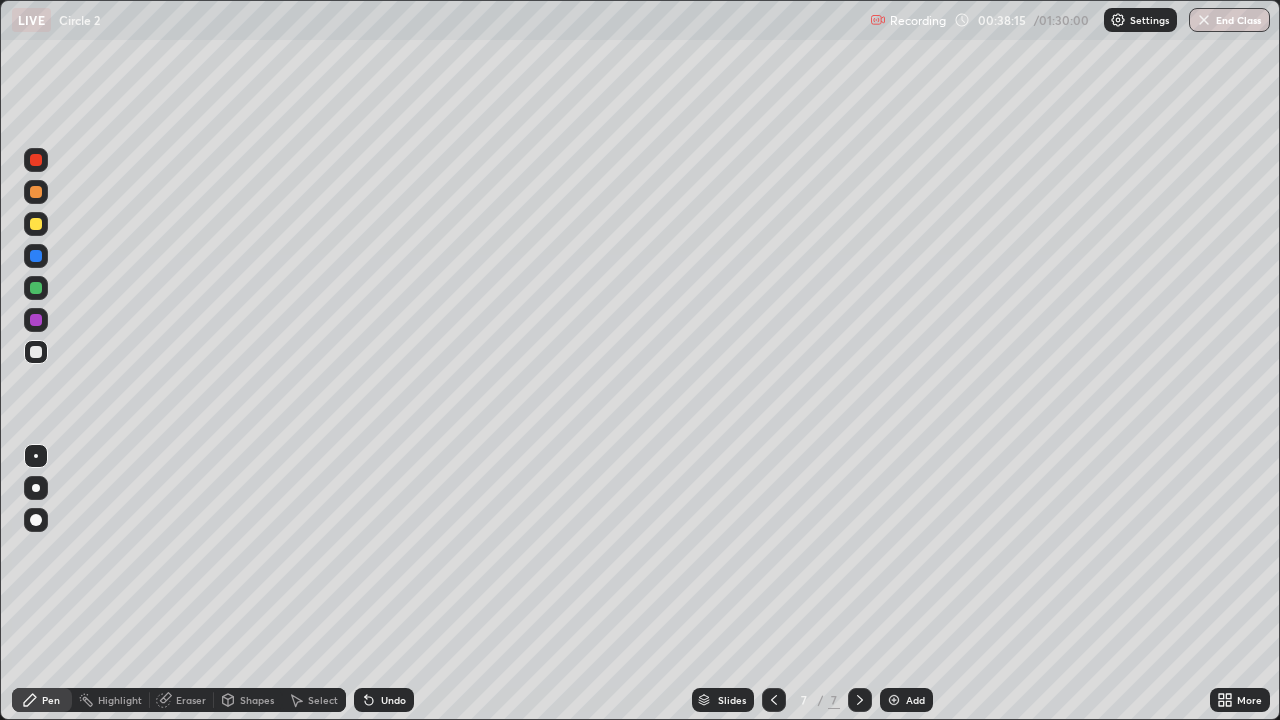 click on "Undo" at bounding box center [384, 700] 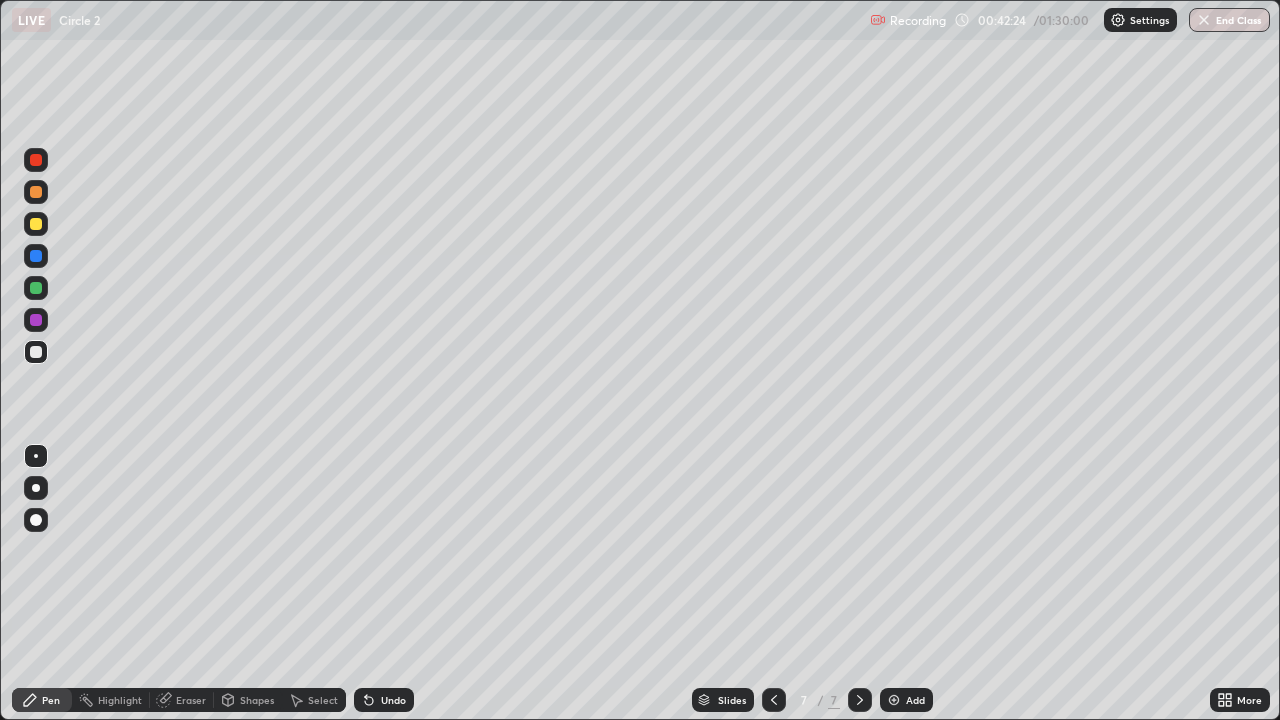 click on "Undo" at bounding box center [393, 700] 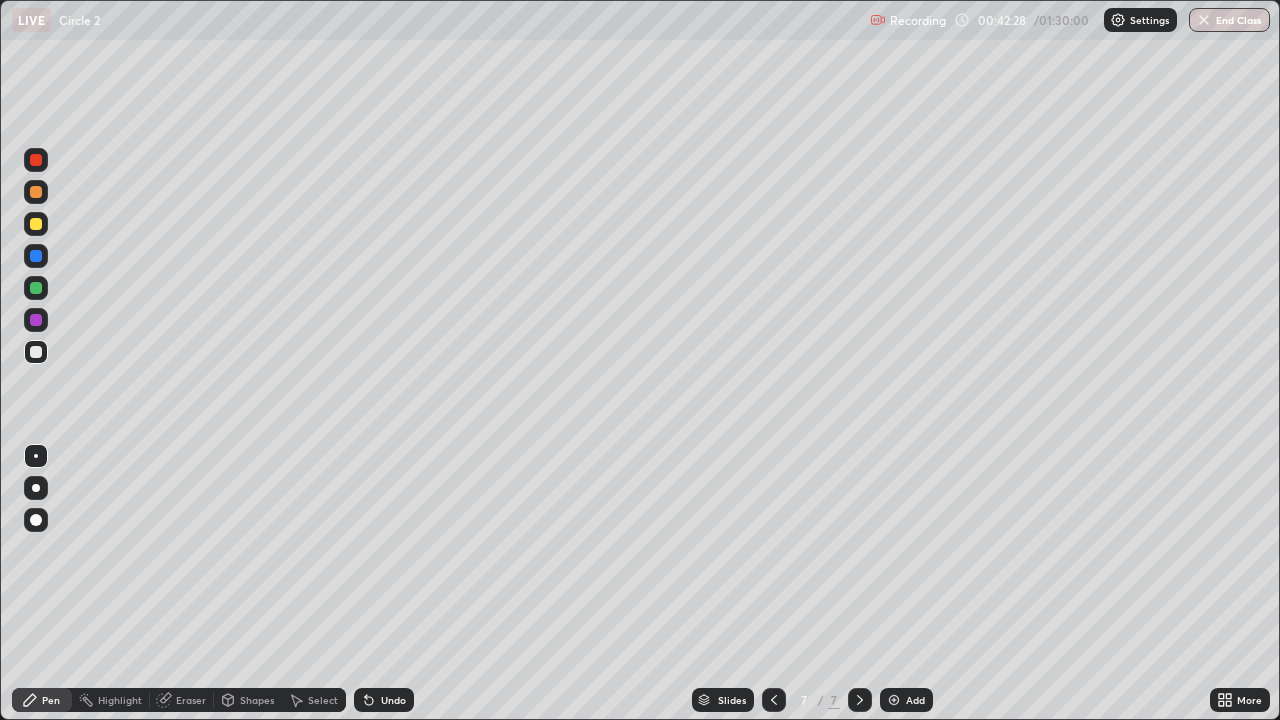 click on "Undo" at bounding box center (393, 700) 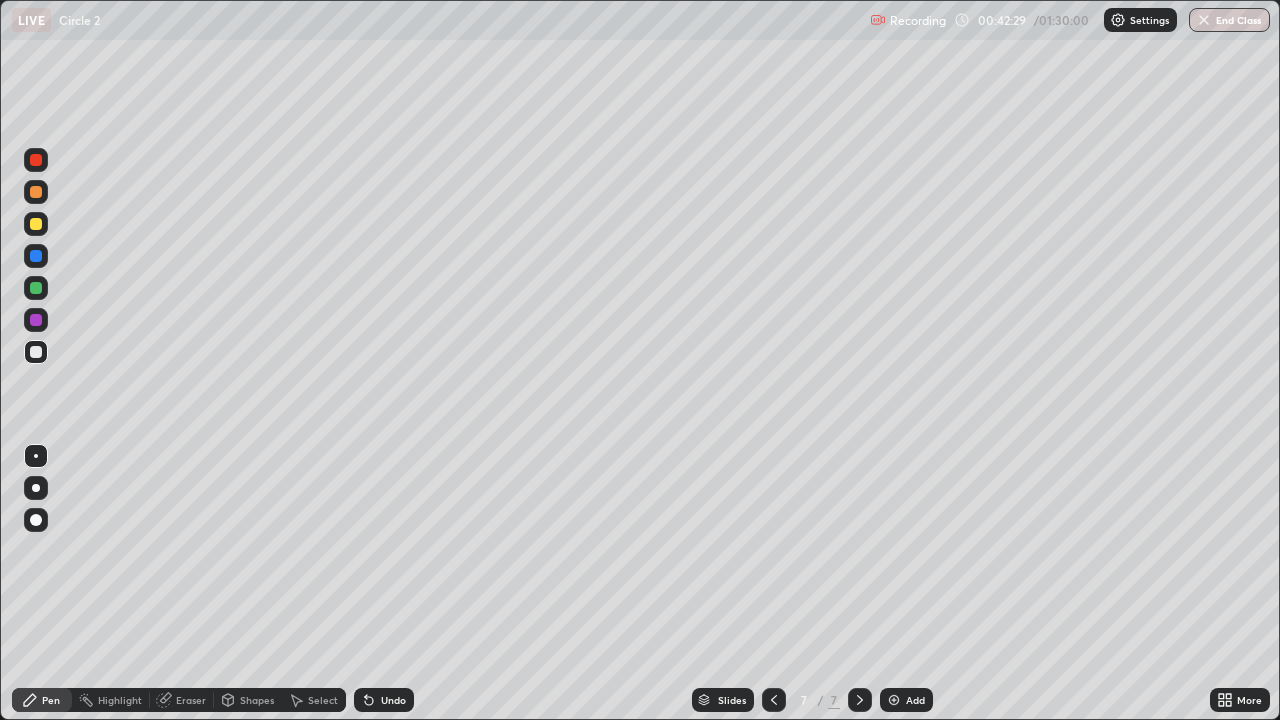 click on "Undo" at bounding box center (393, 700) 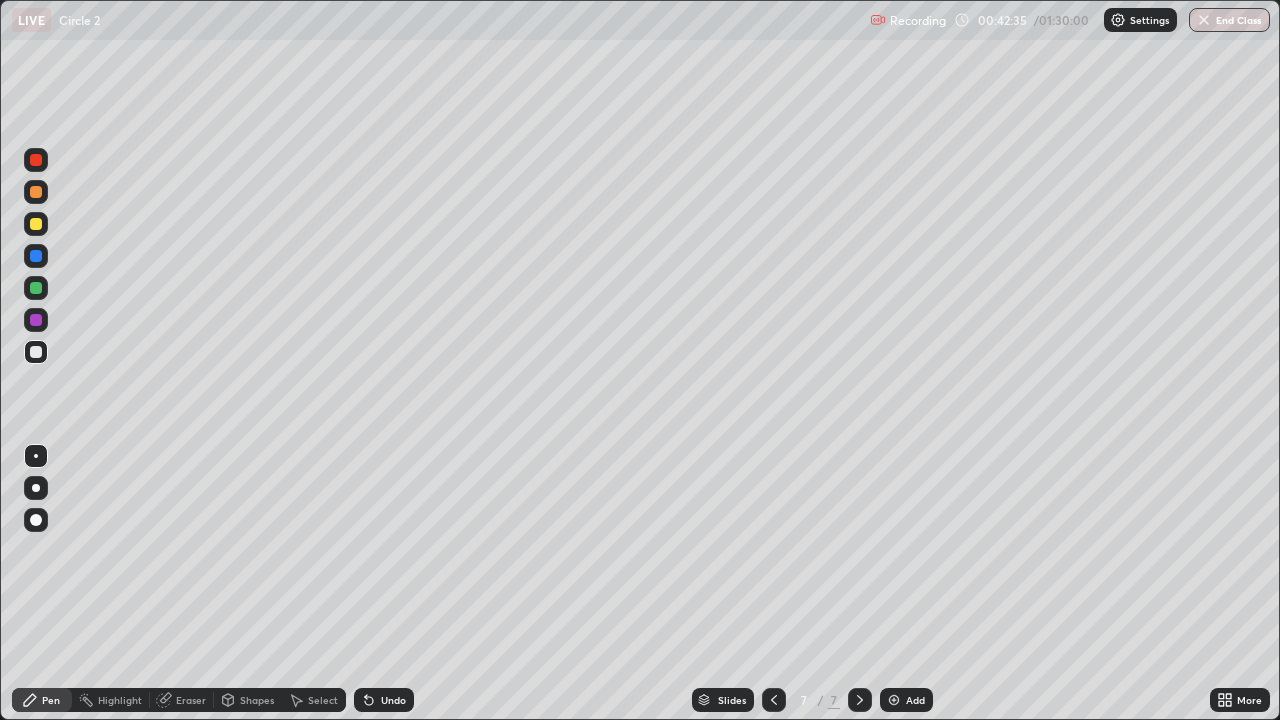 click at bounding box center (36, 288) 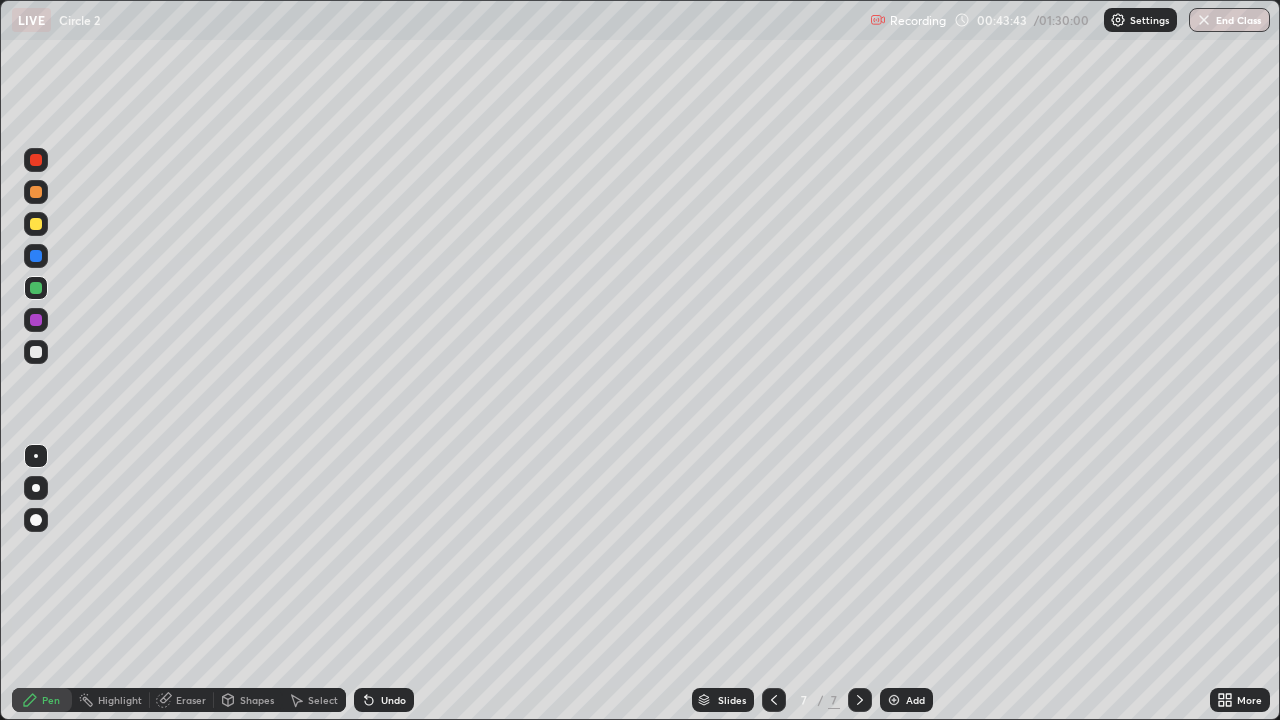 click at bounding box center [36, 352] 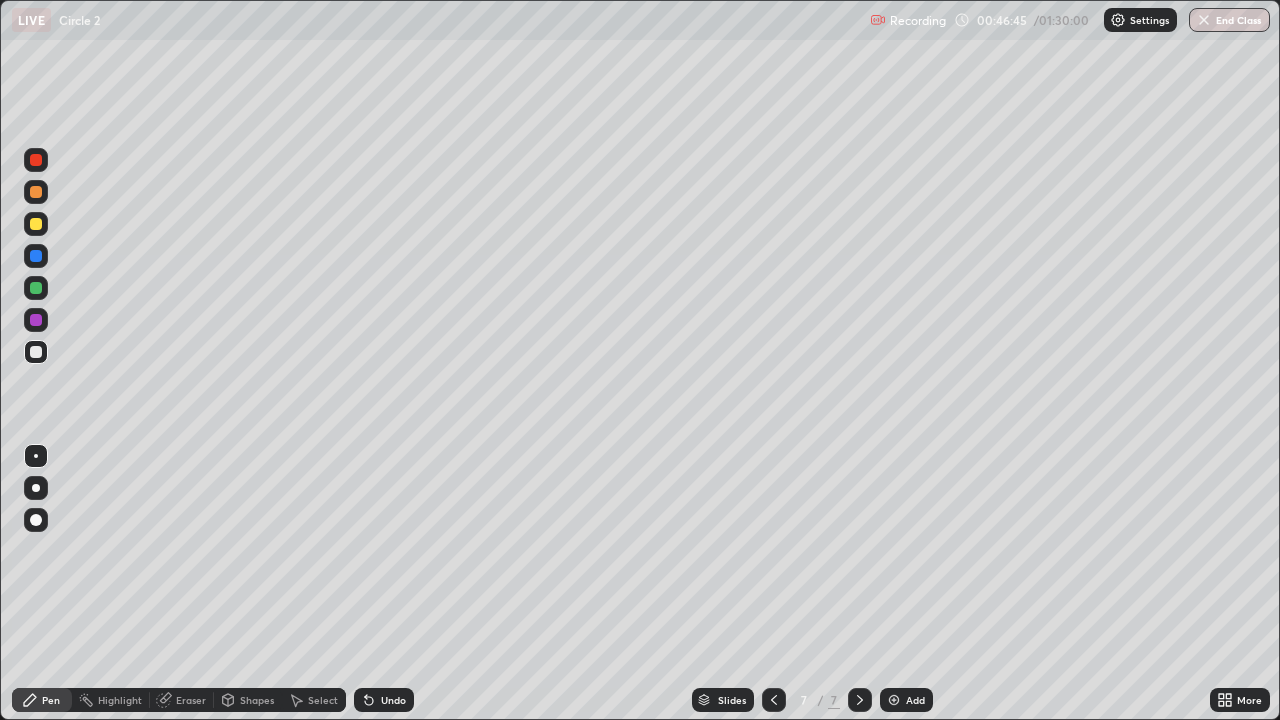 click on "Add" at bounding box center [915, 700] 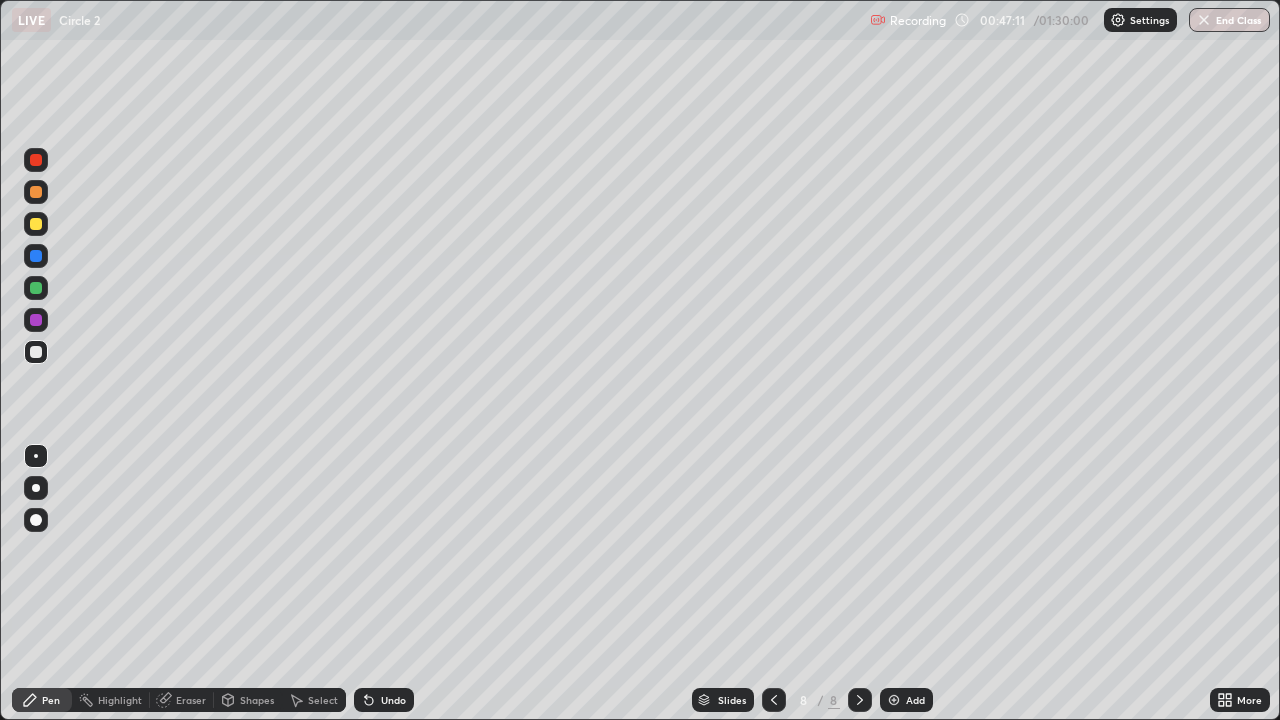 click at bounding box center (36, 288) 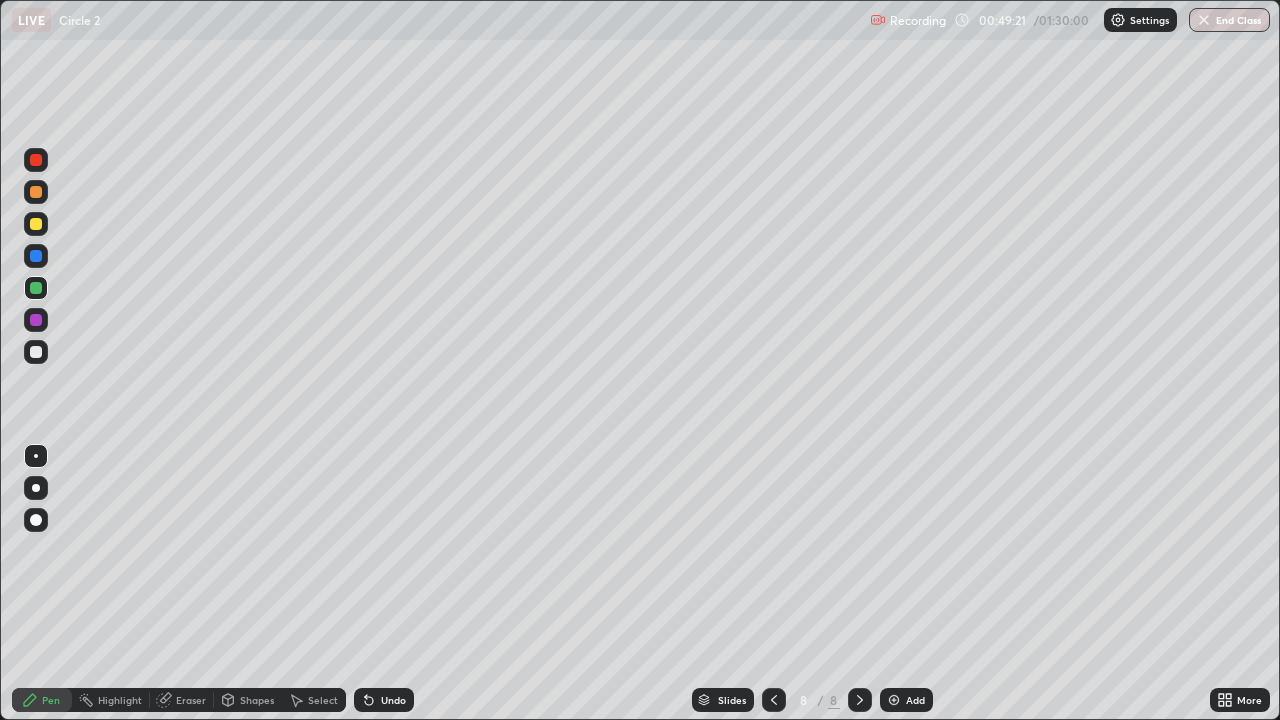 click on "Add" at bounding box center [915, 700] 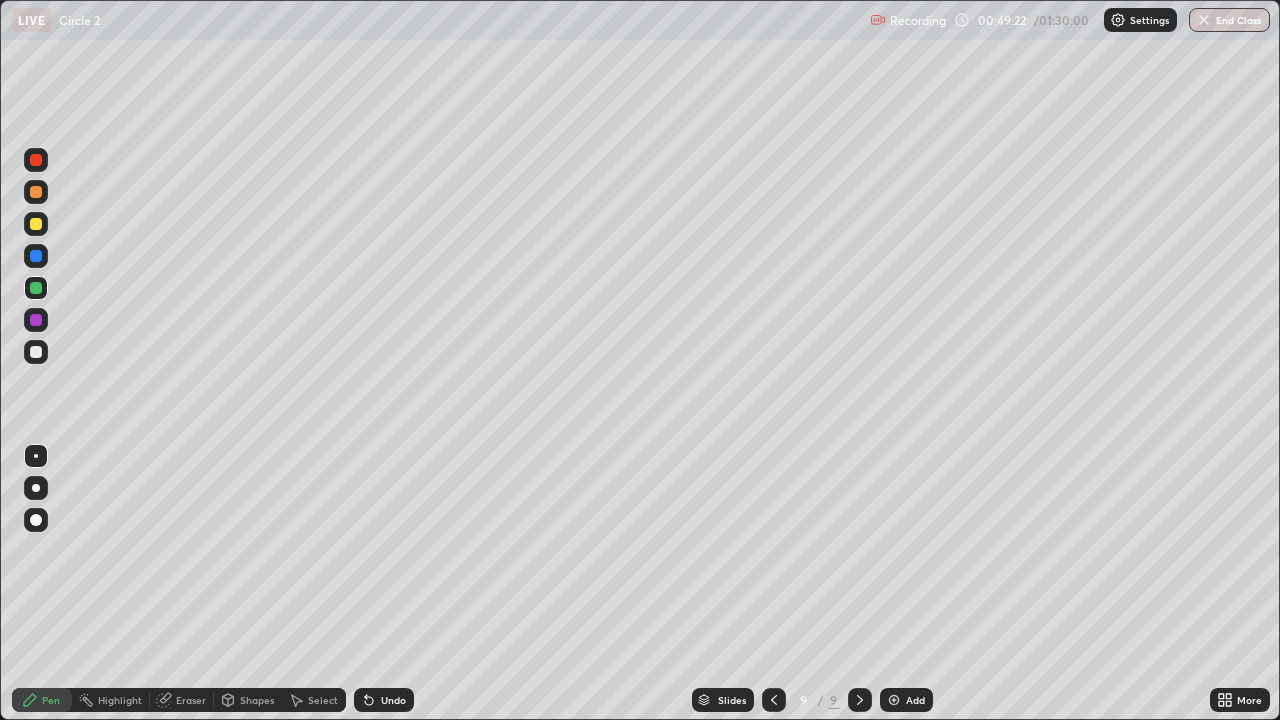 click at bounding box center (36, 352) 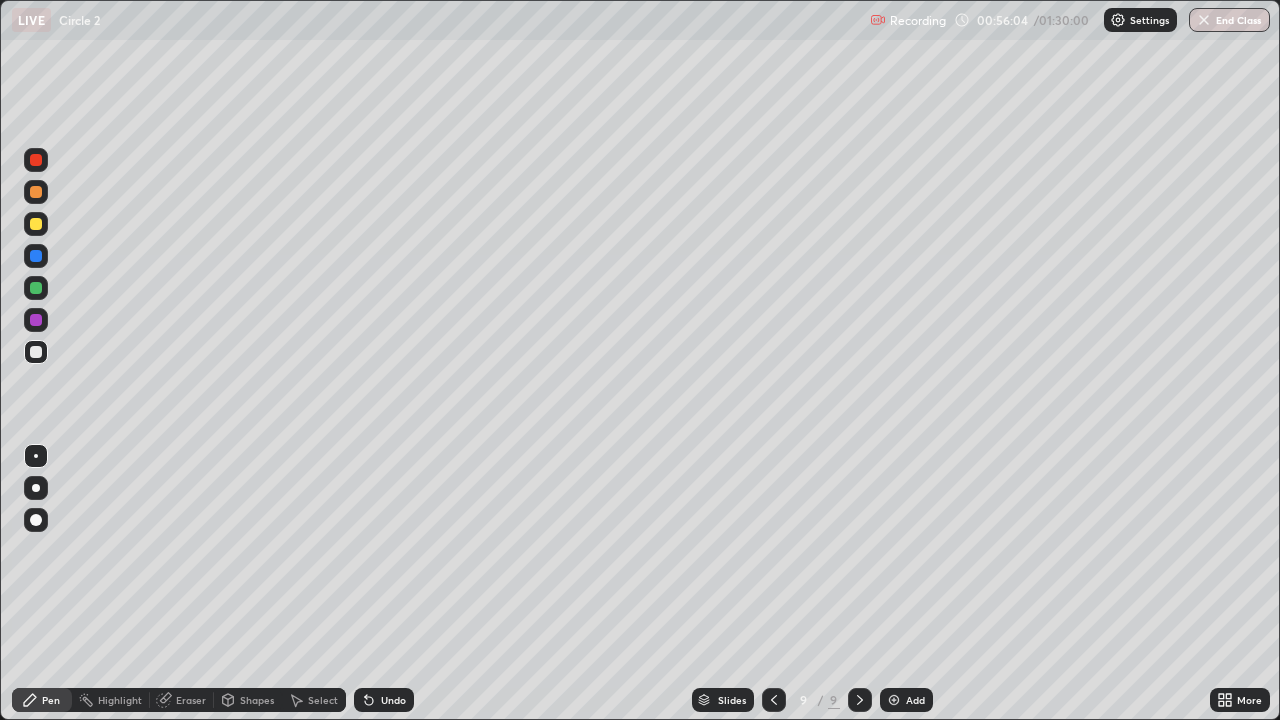click on "Add" at bounding box center [915, 700] 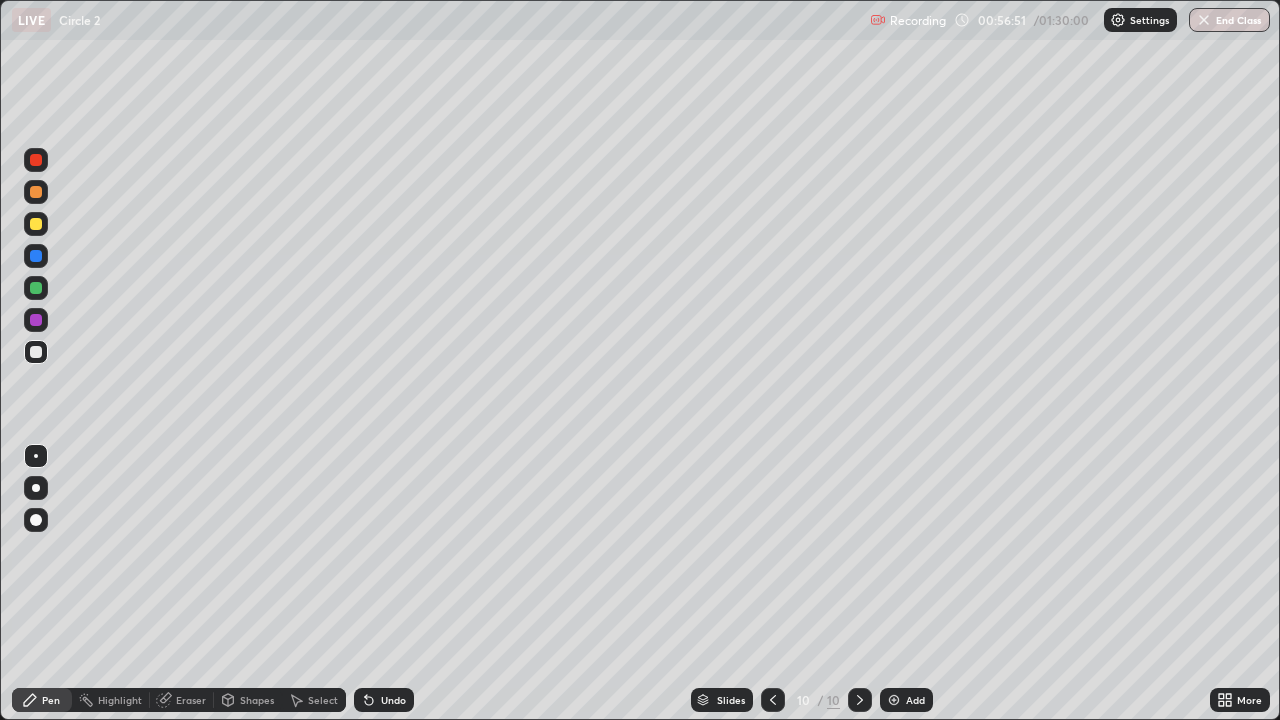 click on "Undo" at bounding box center (393, 700) 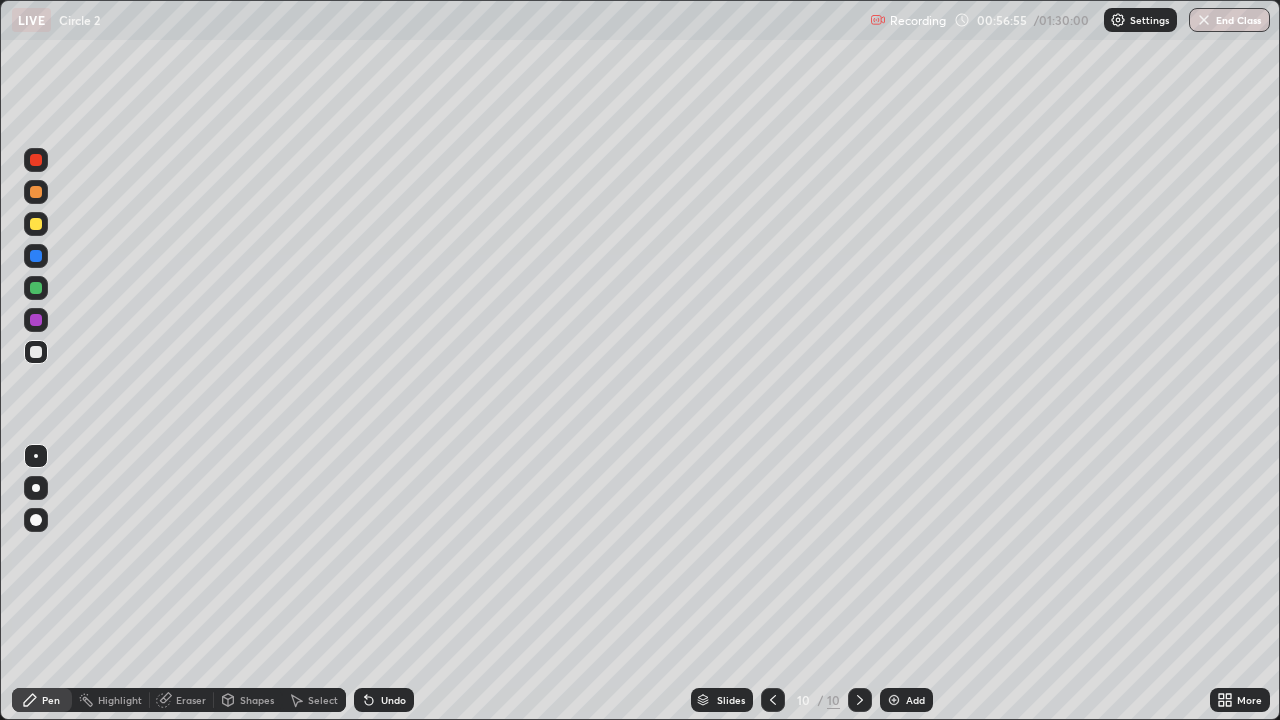 click on "Undo" at bounding box center (393, 700) 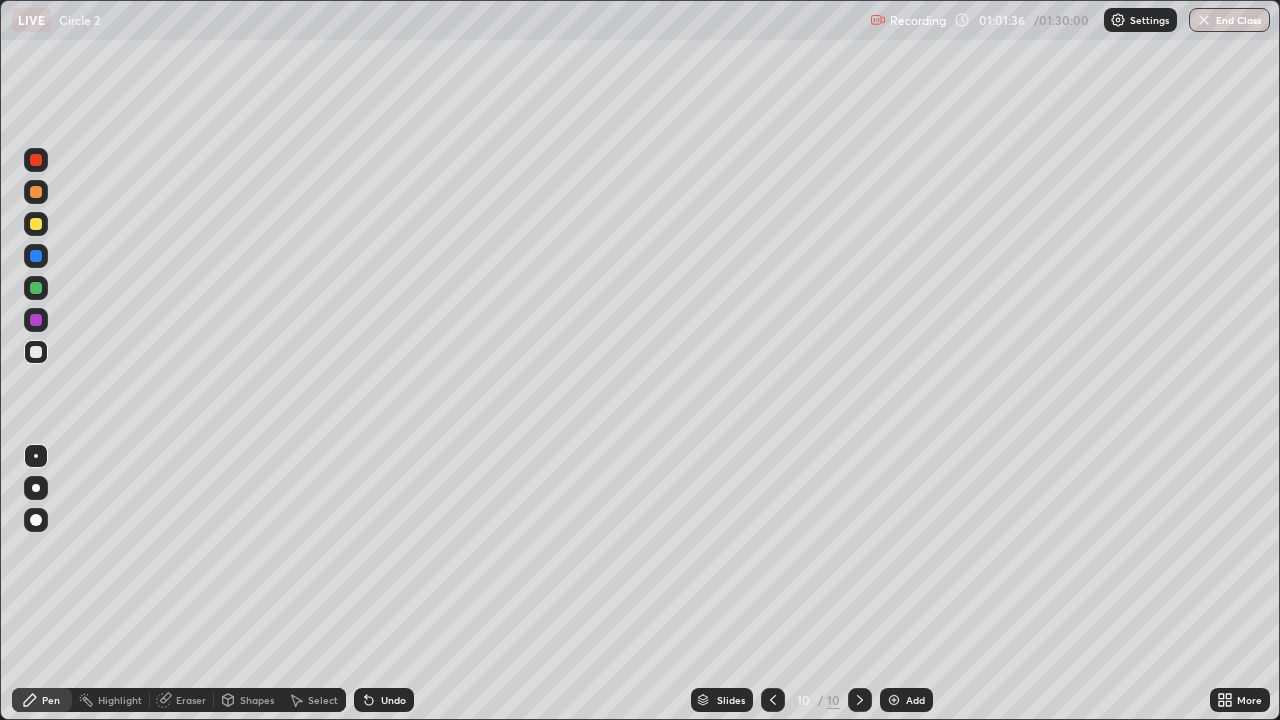 click on "Add" at bounding box center (915, 700) 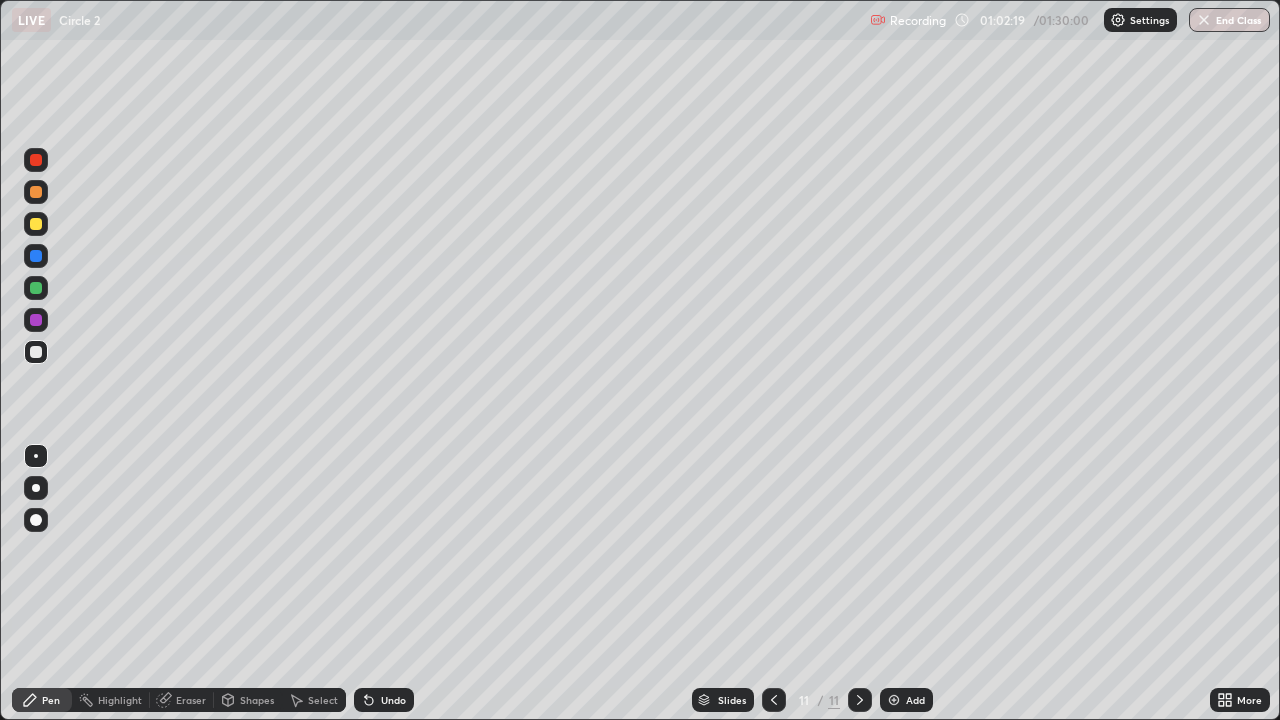 click on "Undo" at bounding box center [393, 700] 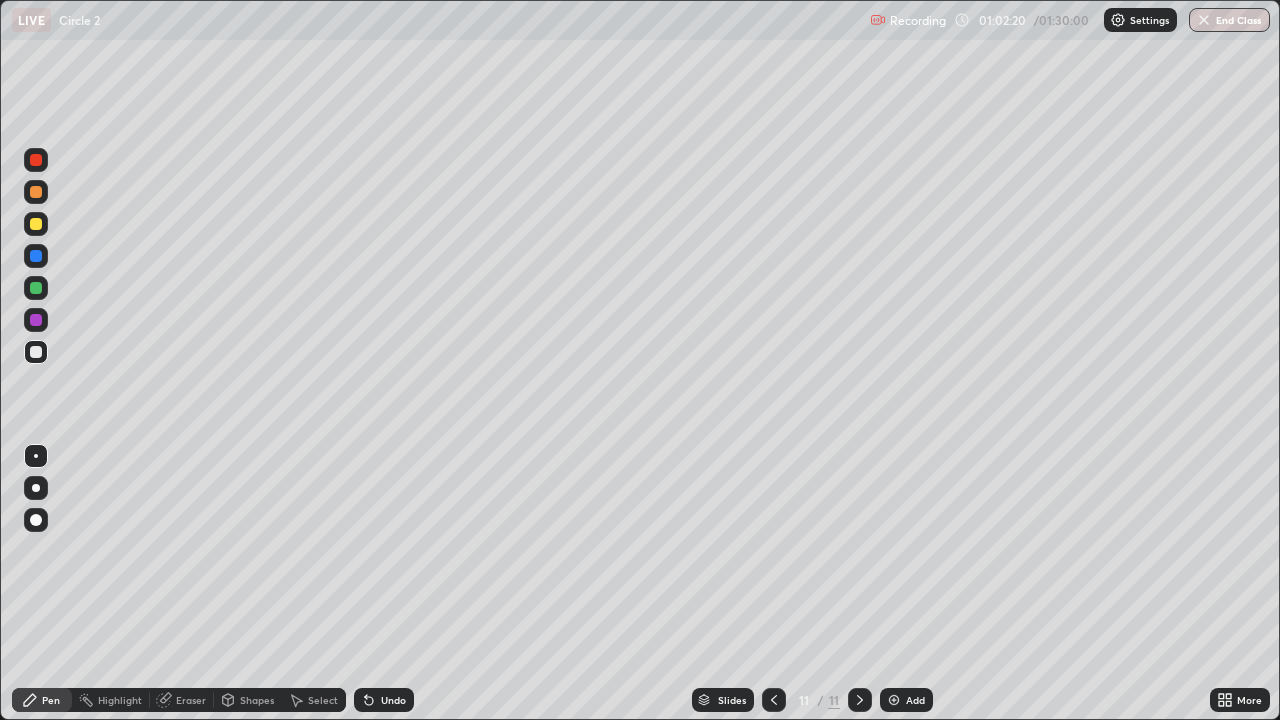 click on "Undo" at bounding box center (393, 700) 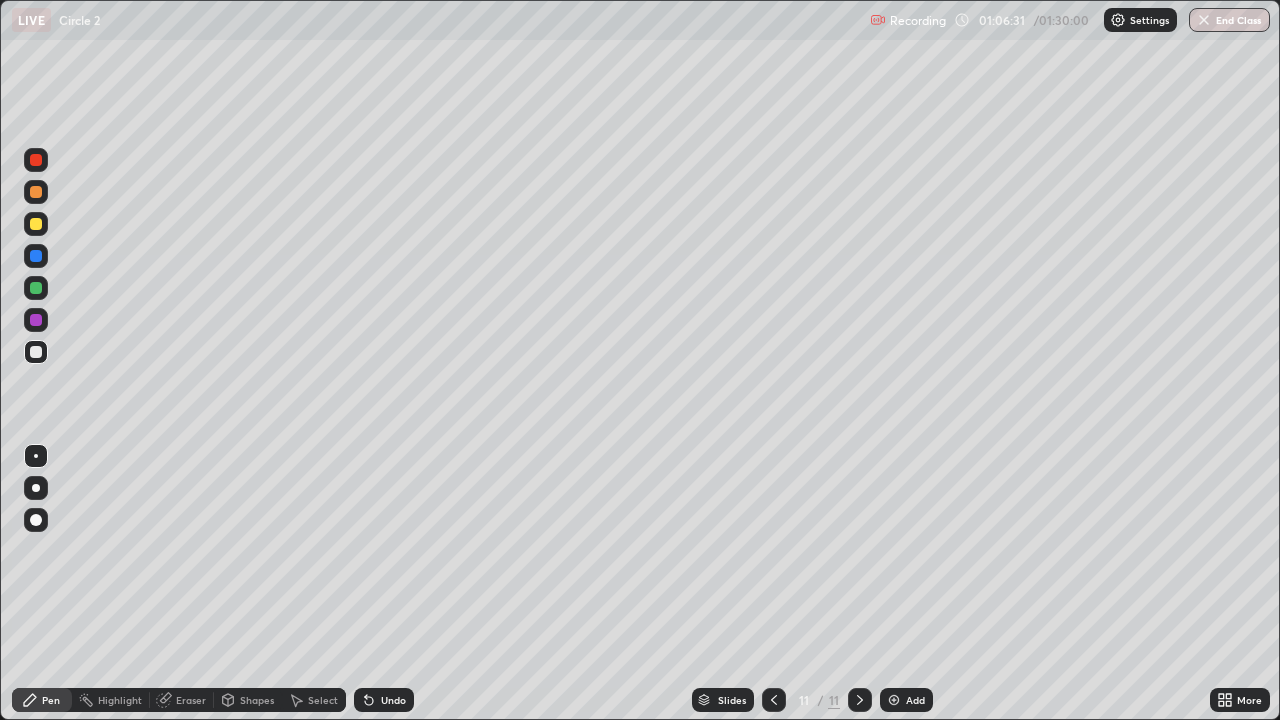 click on "Undo" at bounding box center [393, 700] 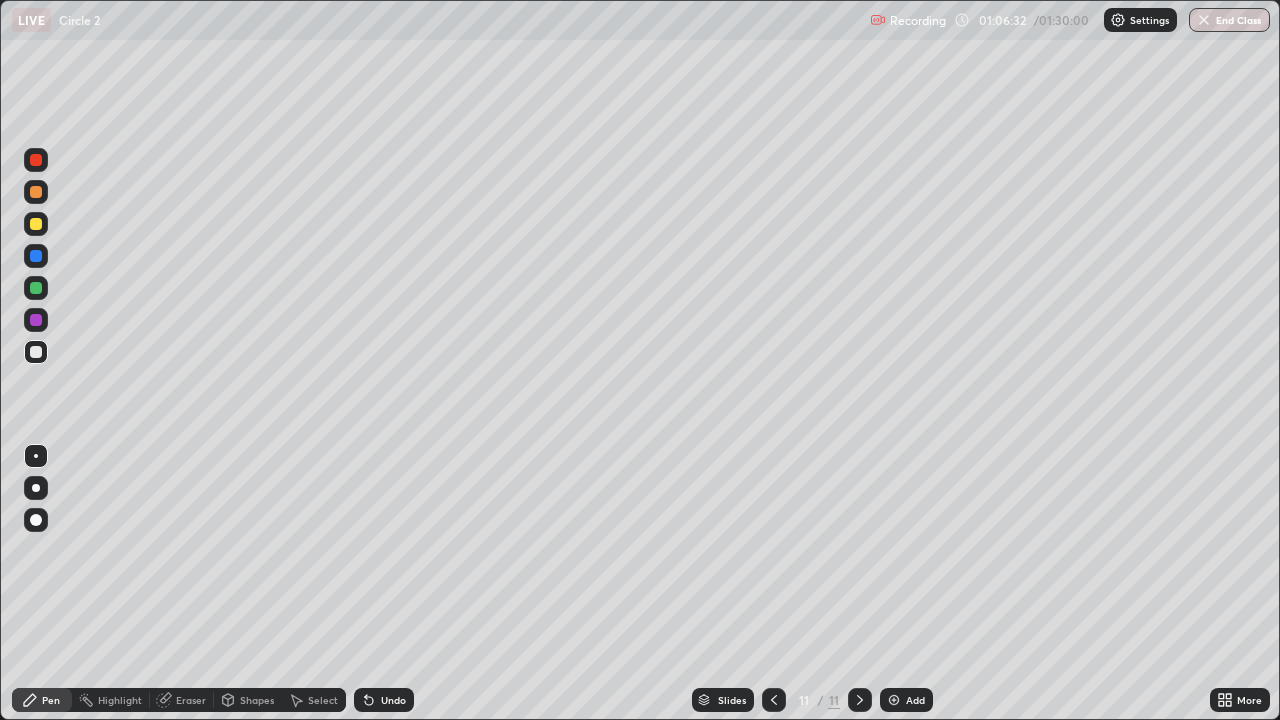 click on "Undo" at bounding box center [393, 700] 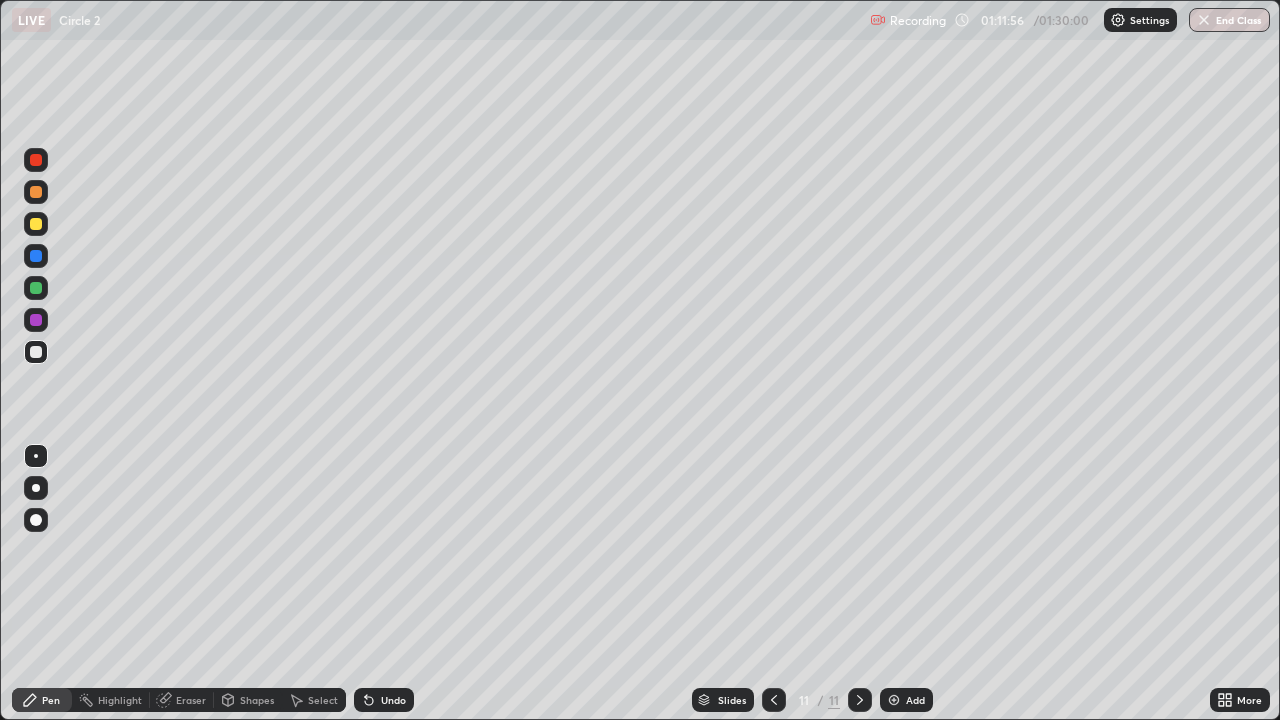 click on "Add" at bounding box center [915, 700] 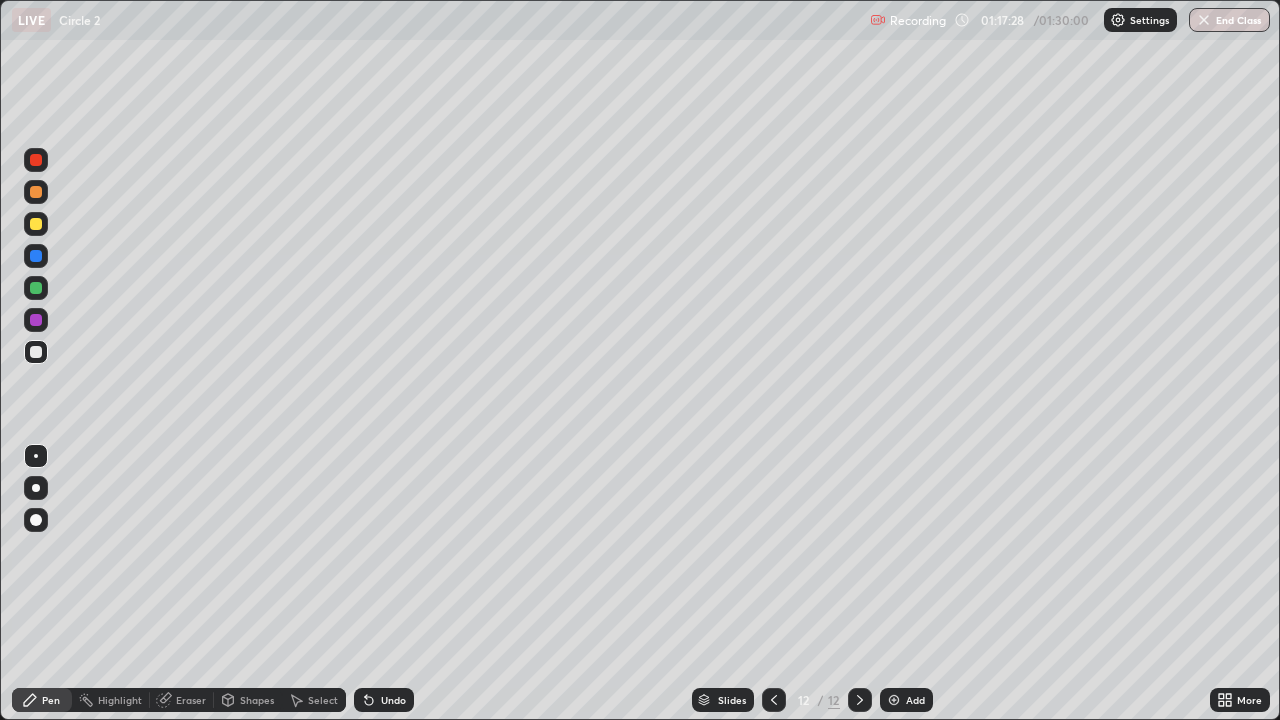 click on "End Class" at bounding box center (1229, 20) 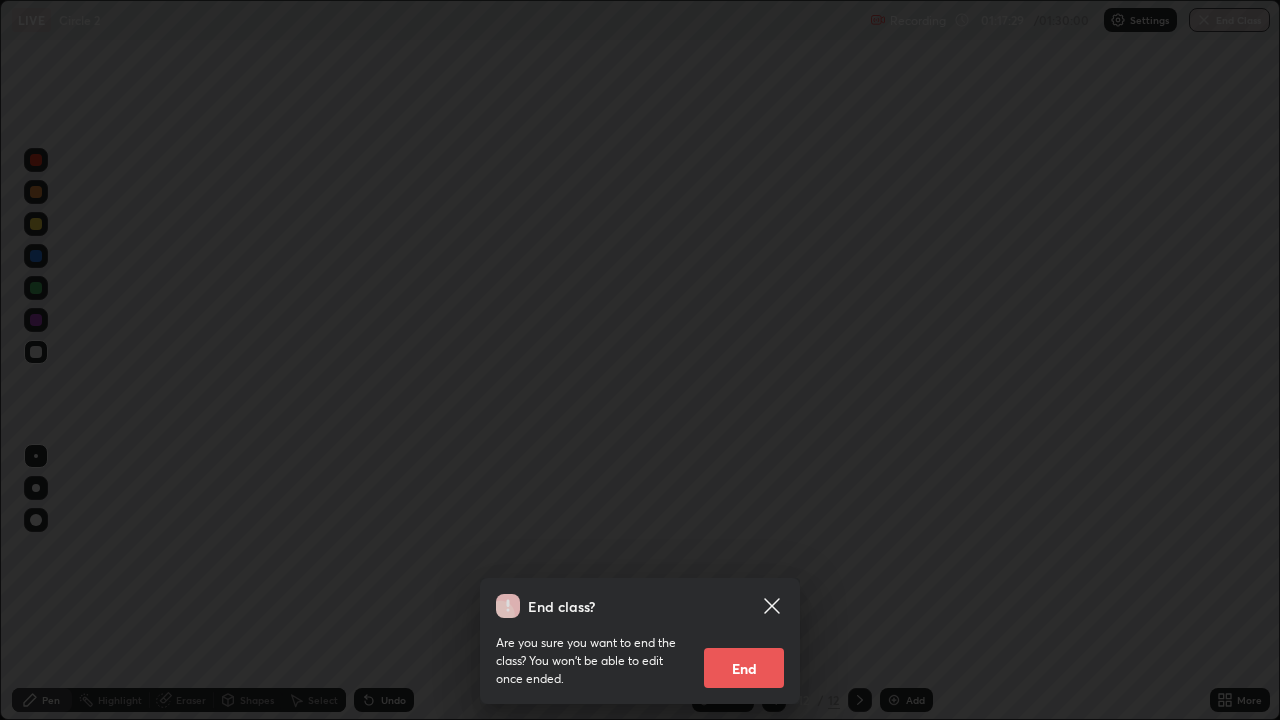 click on "End" at bounding box center [744, 668] 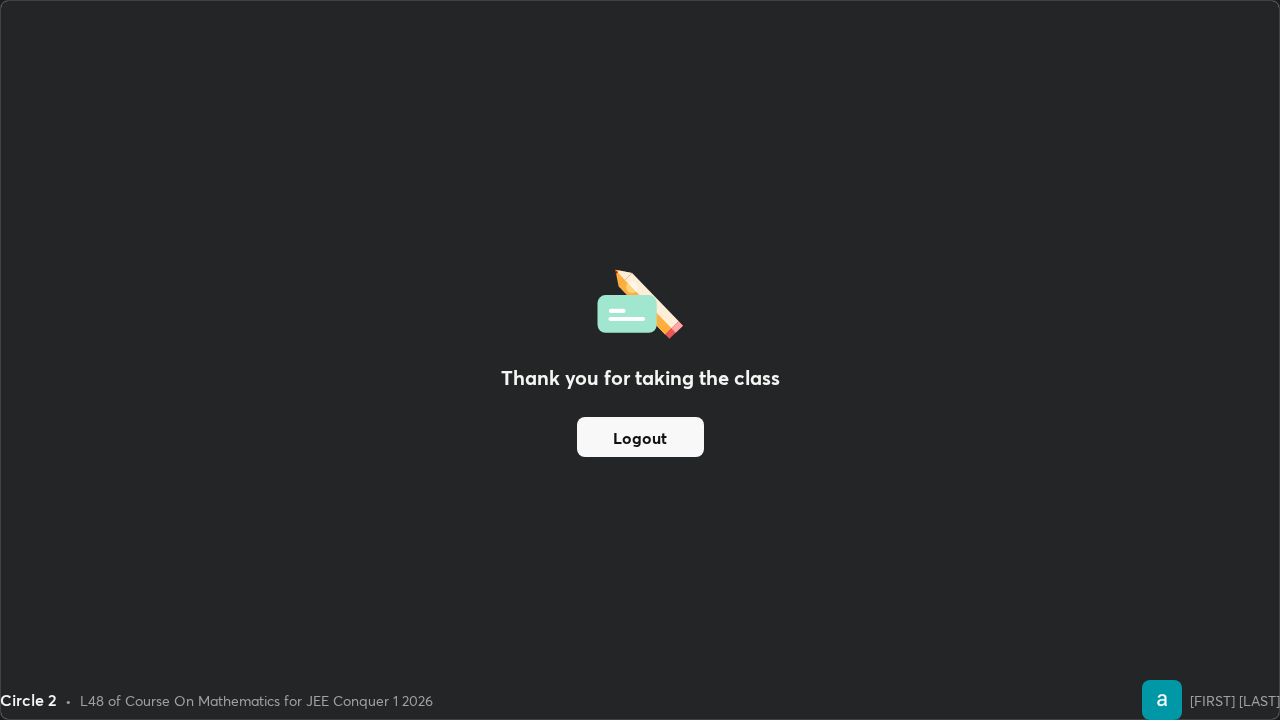 click on "Logout" at bounding box center (640, 437) 